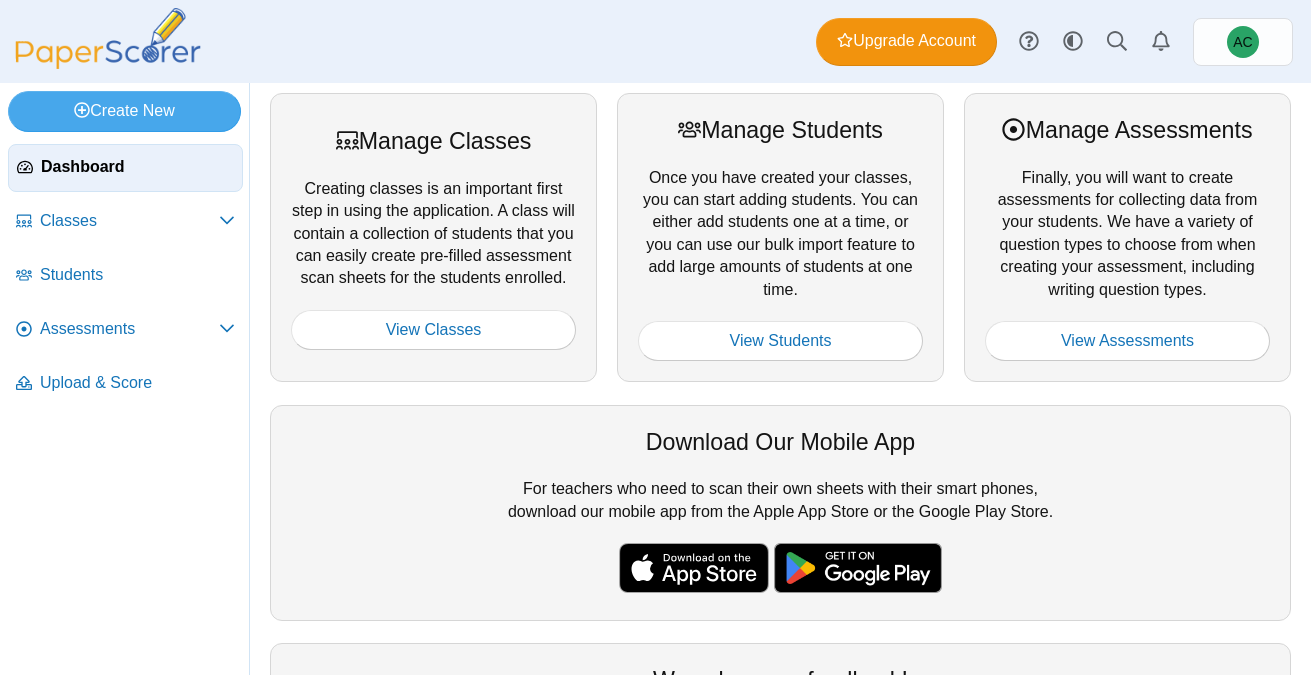 scroll, scrollTop: 0, scrollLeft: 0, axis: both 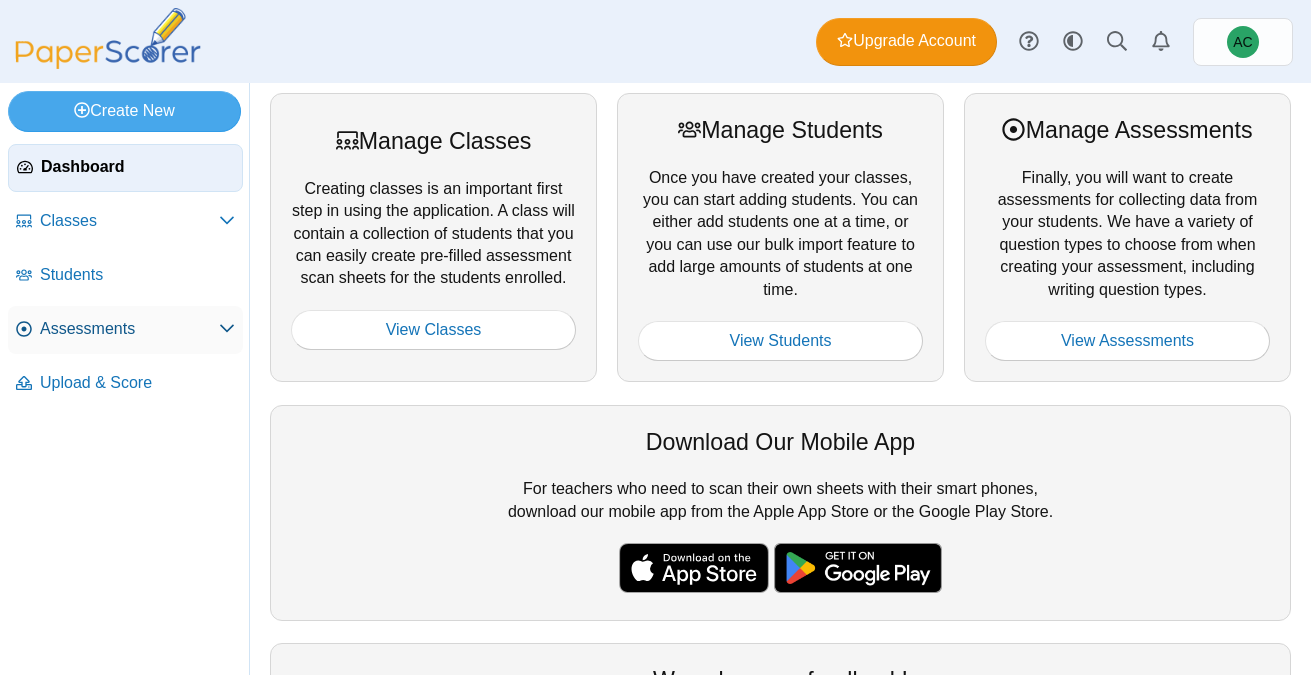click on "Assessments" at bounding box center [125, 330] 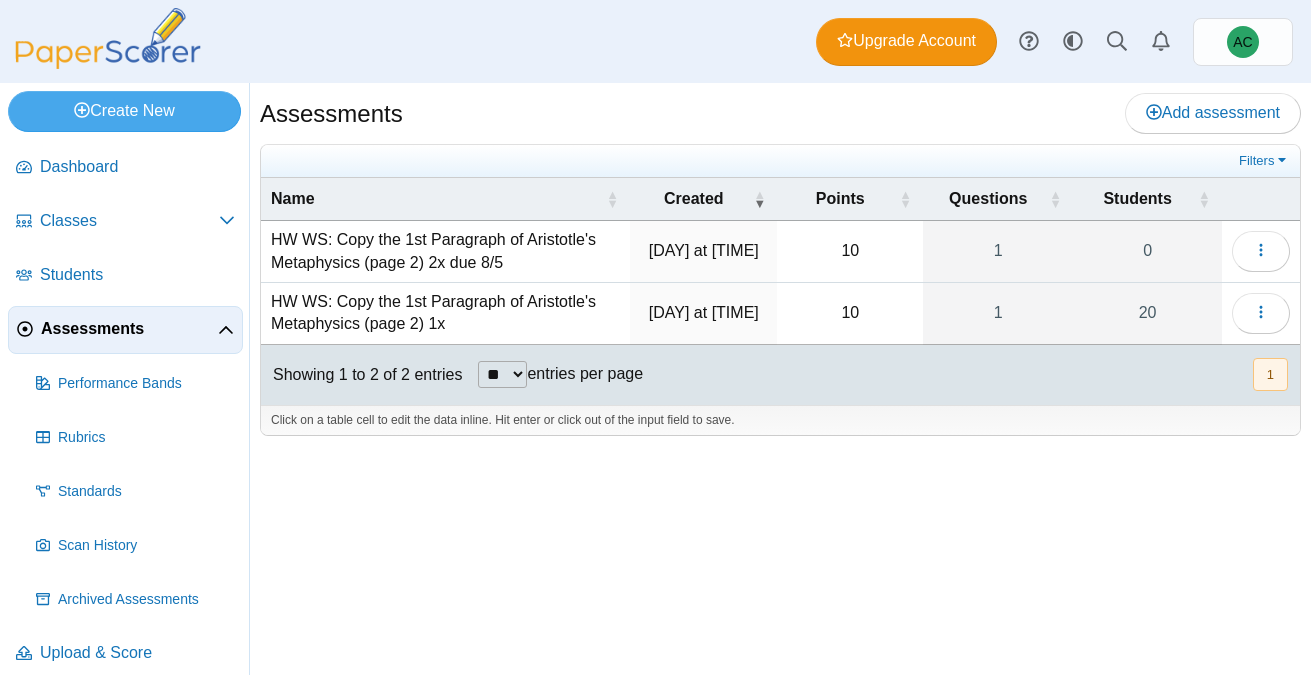 scroll, scrollTop: 0, scrollLeft: 0, axis: both 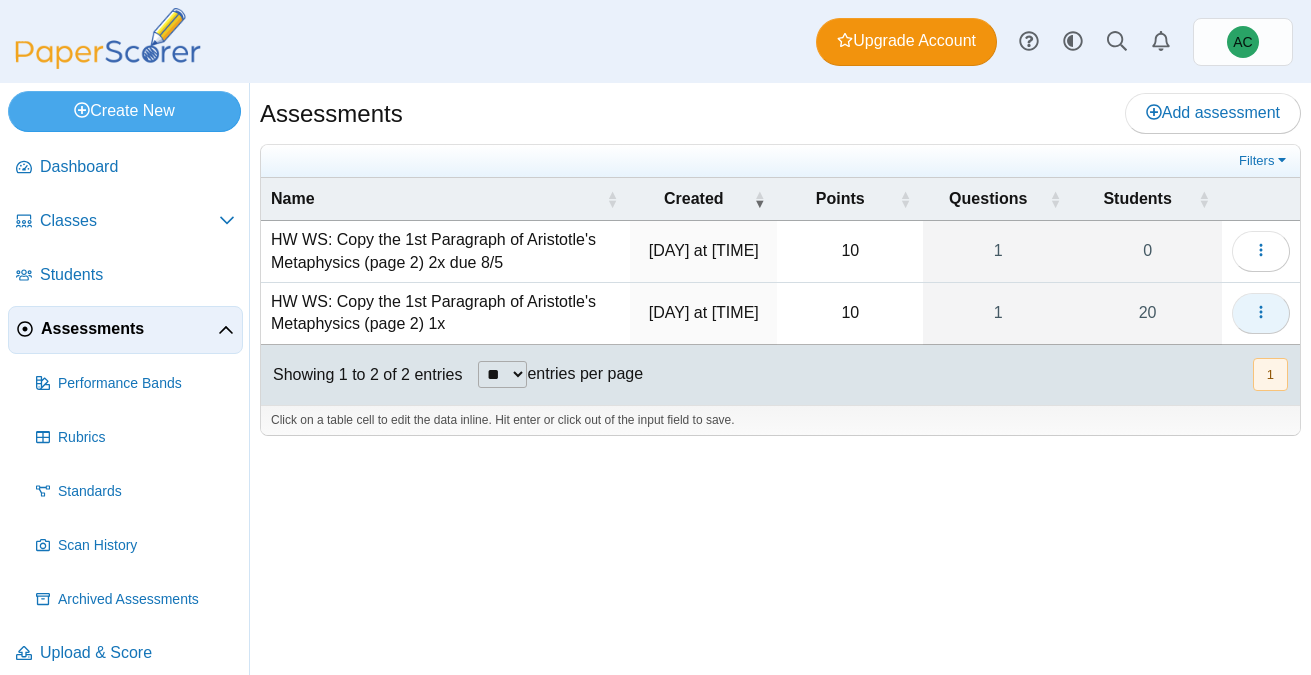 click at bounding box center [1261, 313] 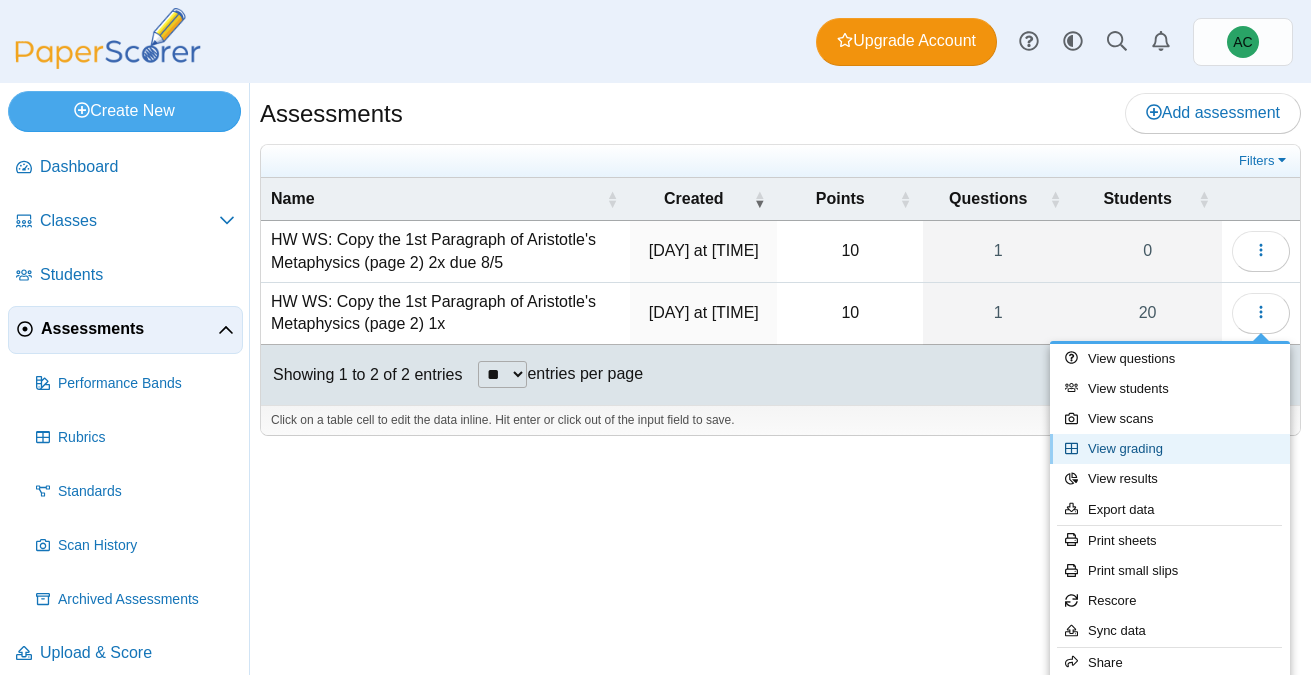 click on "View grading" at bounding box center (1170, 449) 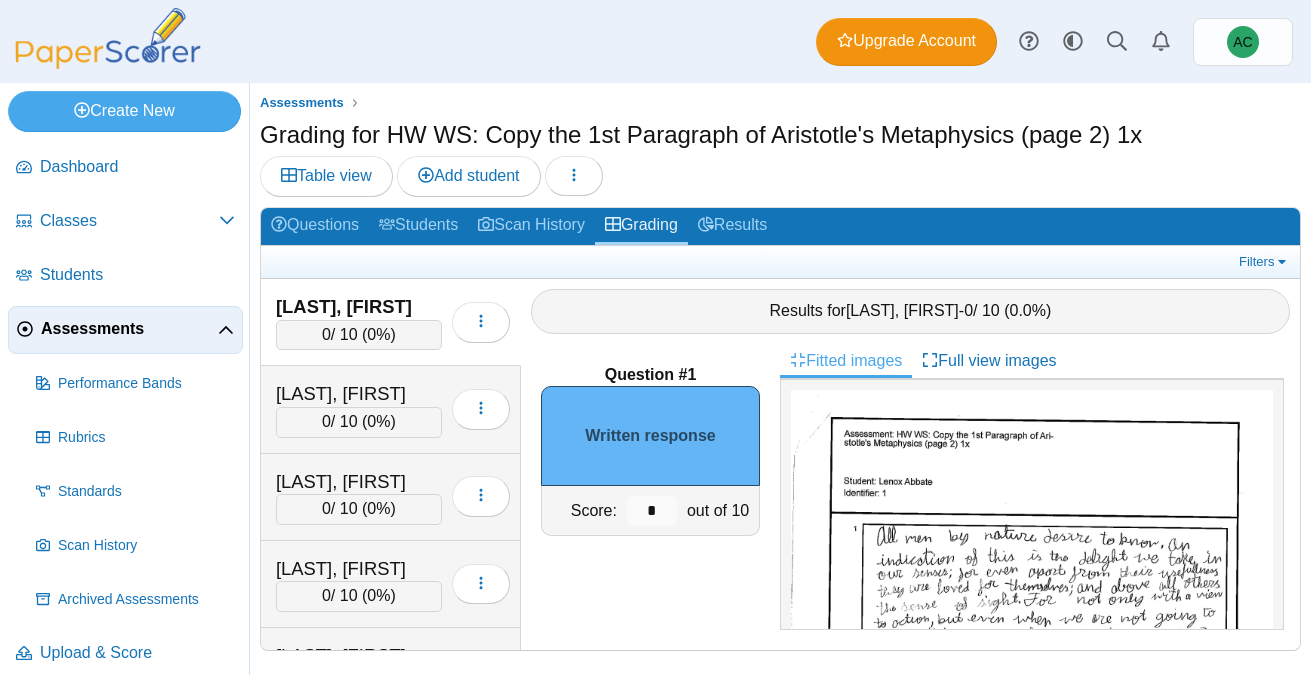 scroll, scrollTop: 0, scrollLeft: 0, axis: both 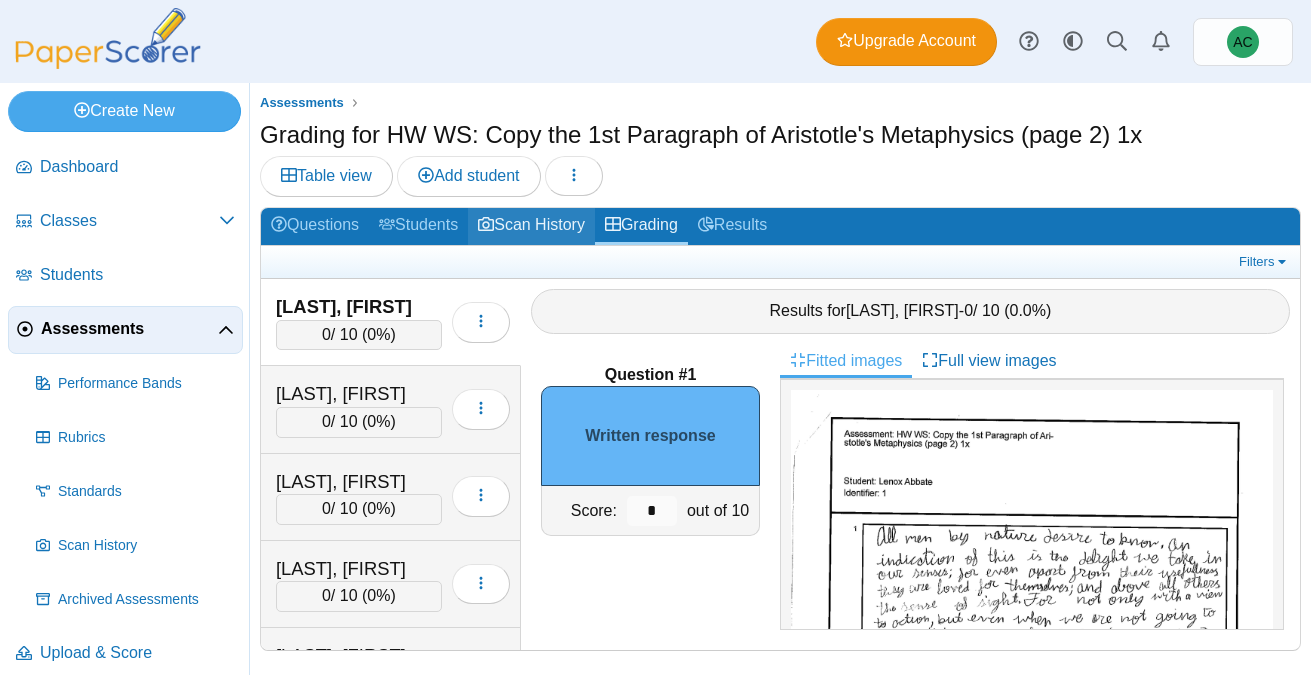 click on "Scan History" at bounding box center (531, 226) 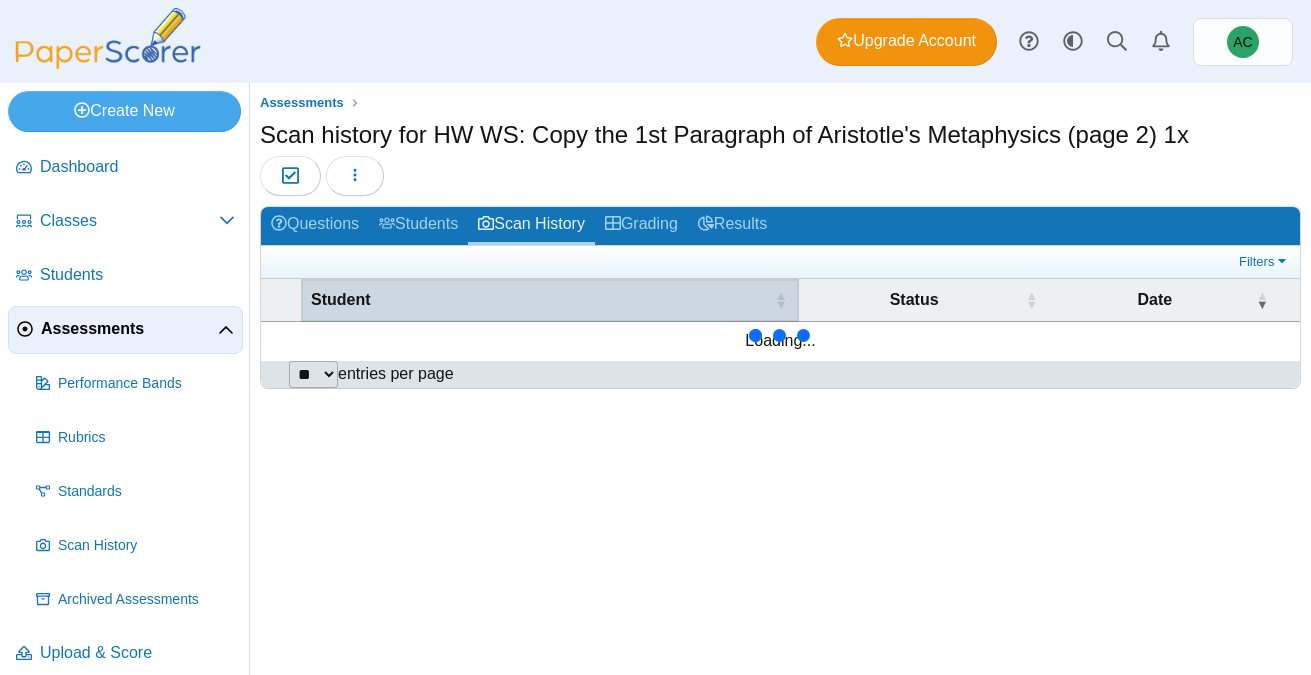 scroll, scrollTop: 0, scrollLeft: 0, axis: both 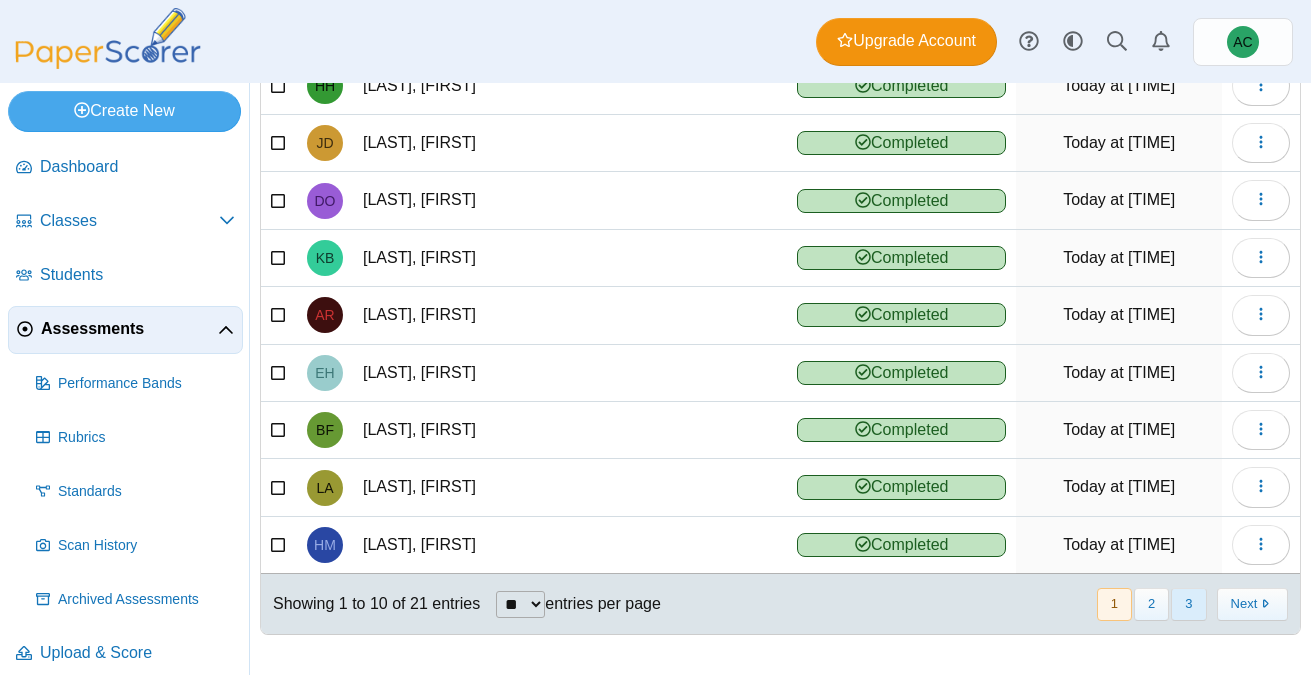 click on "3" at bounding box center [1188, 604] 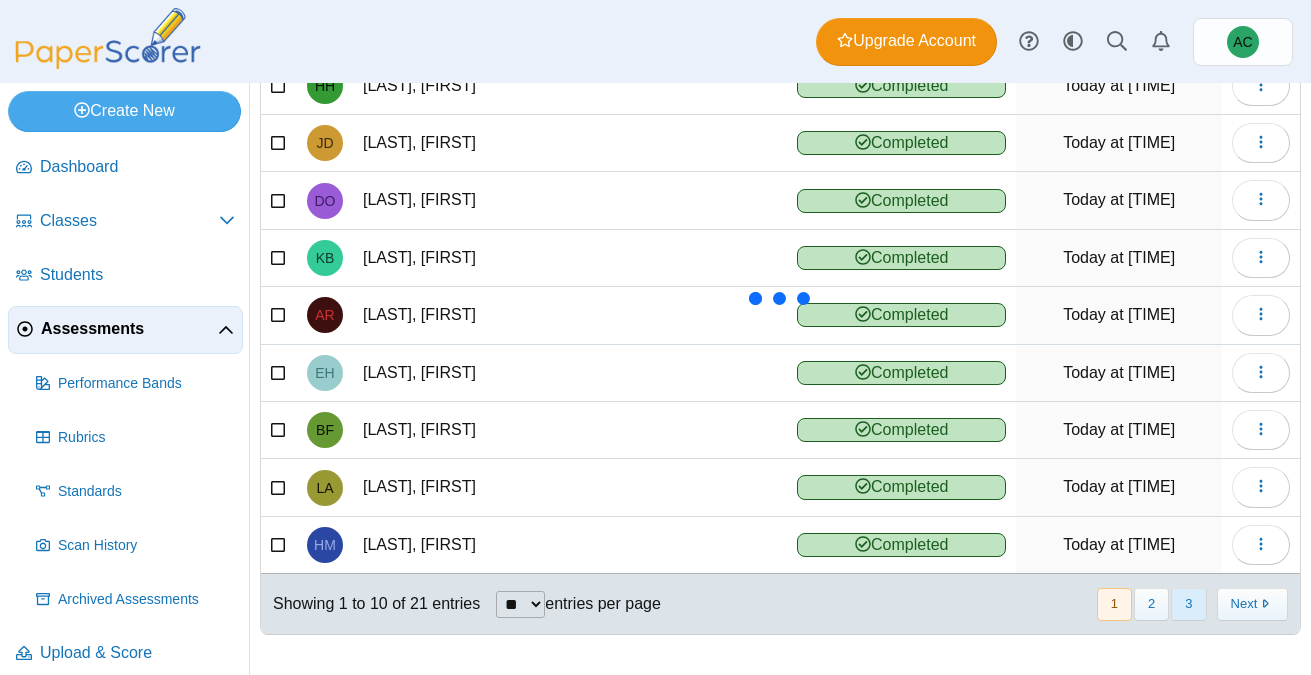 scroll, scrollTop: 0, scrollLeft: 0, axis: both 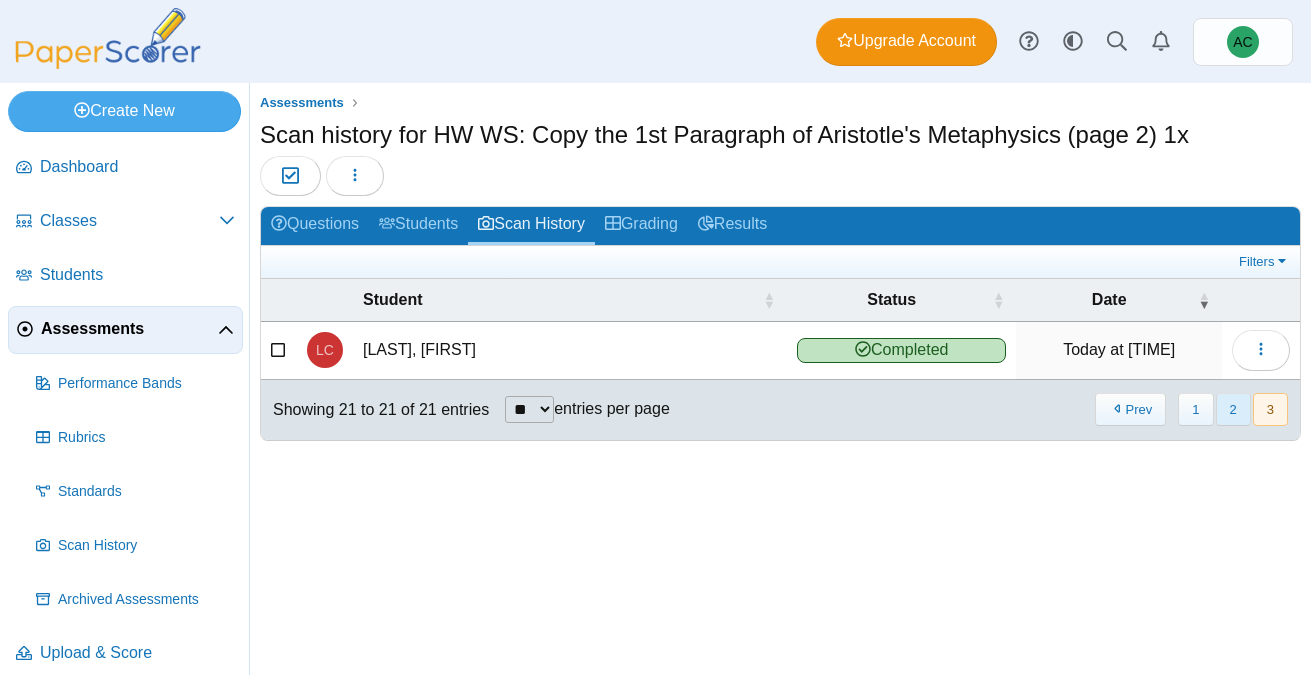 click on "2" at bounding box center (1233, 409) 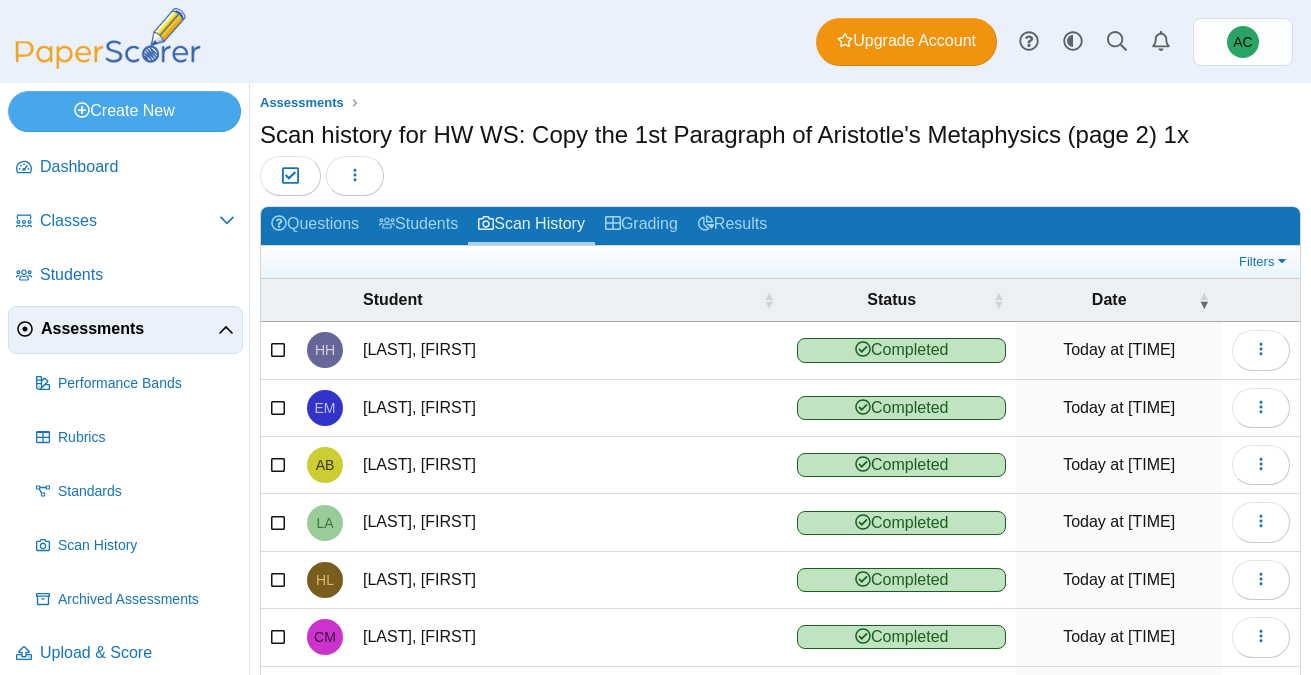 scroll, scrollTop: 322, scrollLeft: 0, axis: vertical 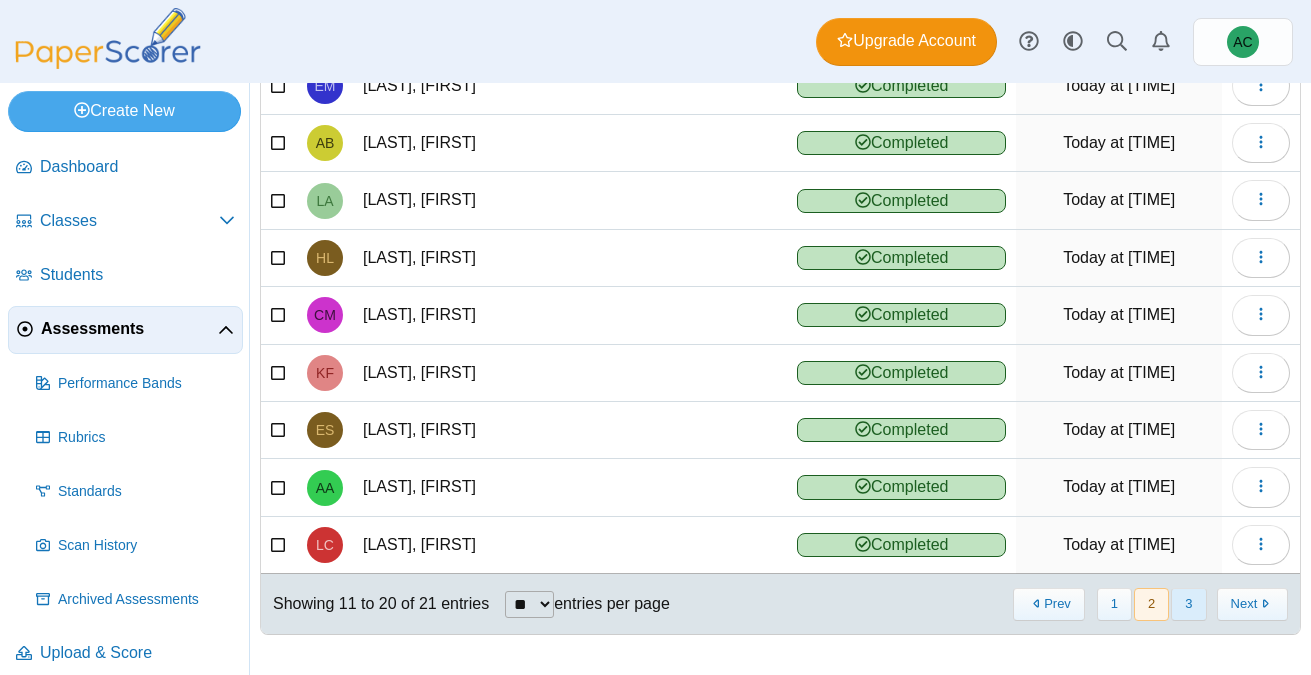 click on "3" at bounding box center [1188, 604] 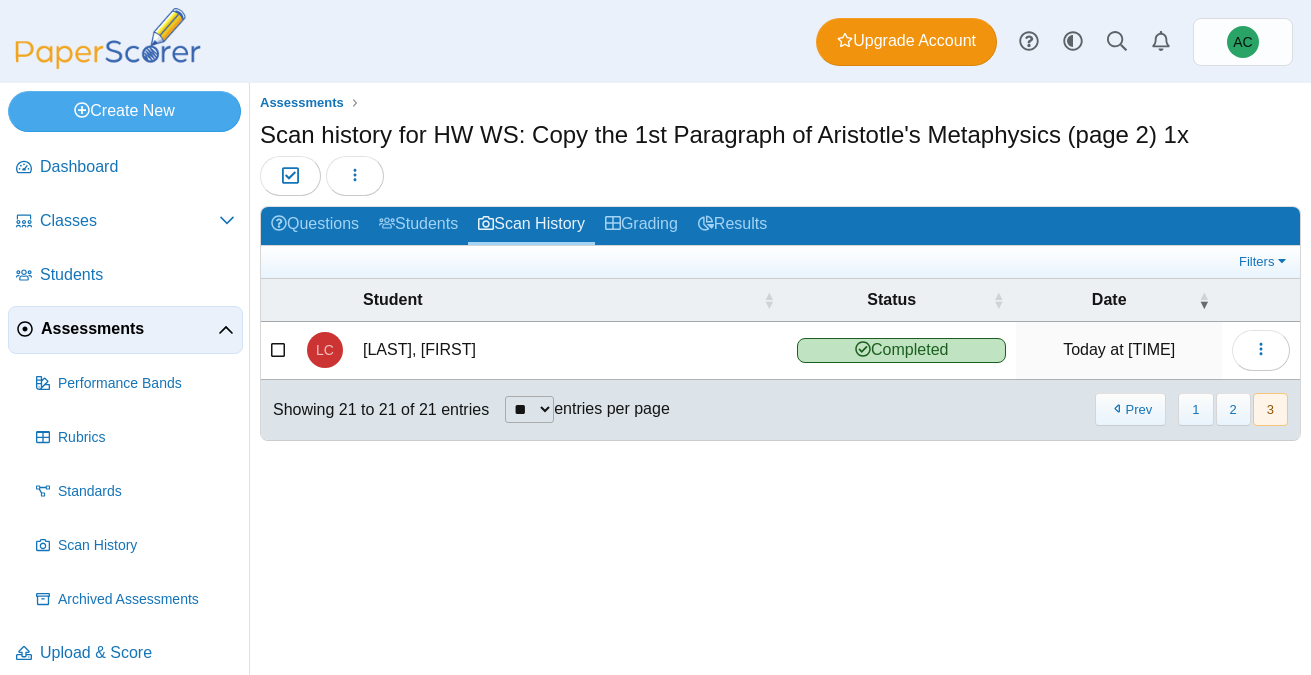 click on "[LAST], [FIRST]" at bounding box center (570, 350) 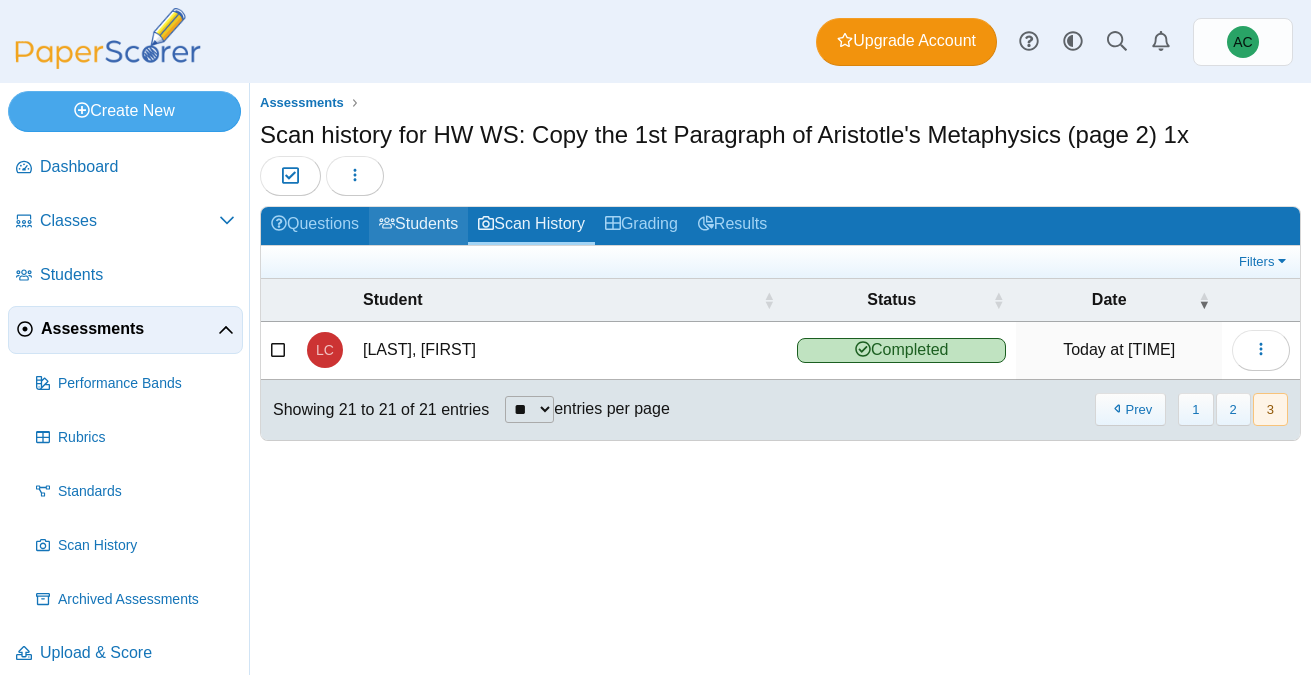 click on "Students" at bounding box center [418, 225] 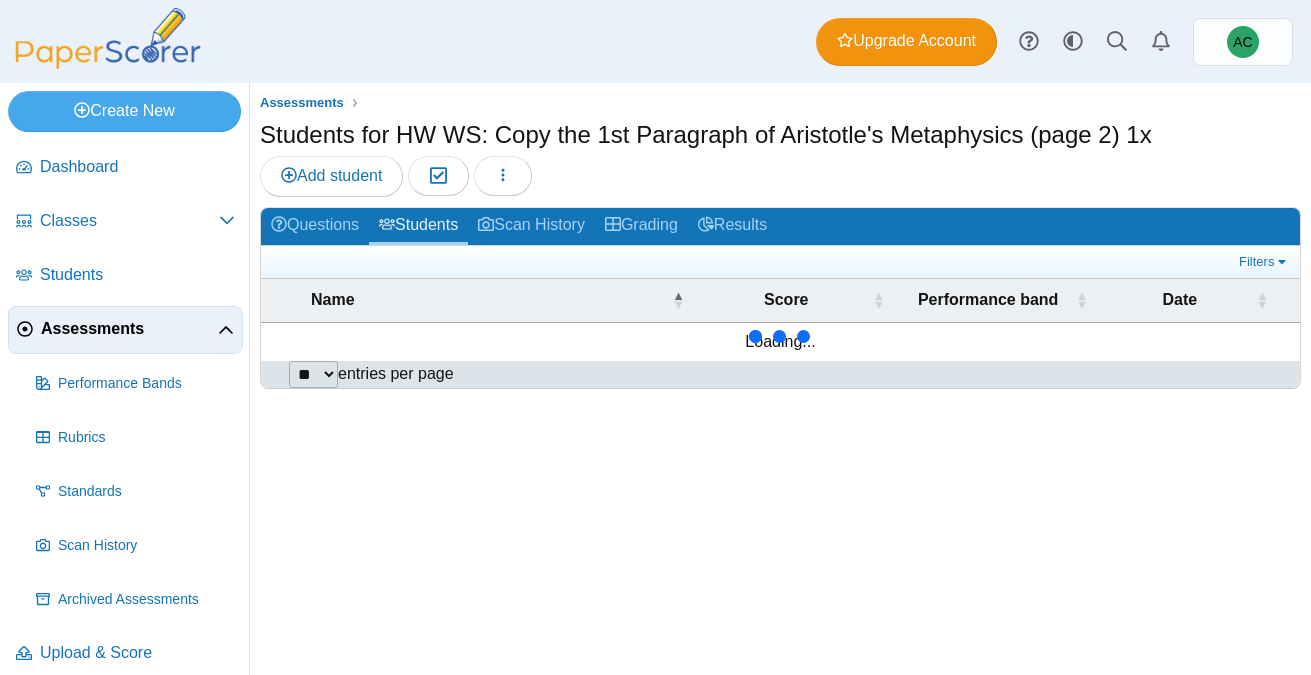 scroll, scrollTop: 0, scrollLeft: 0, axis: both 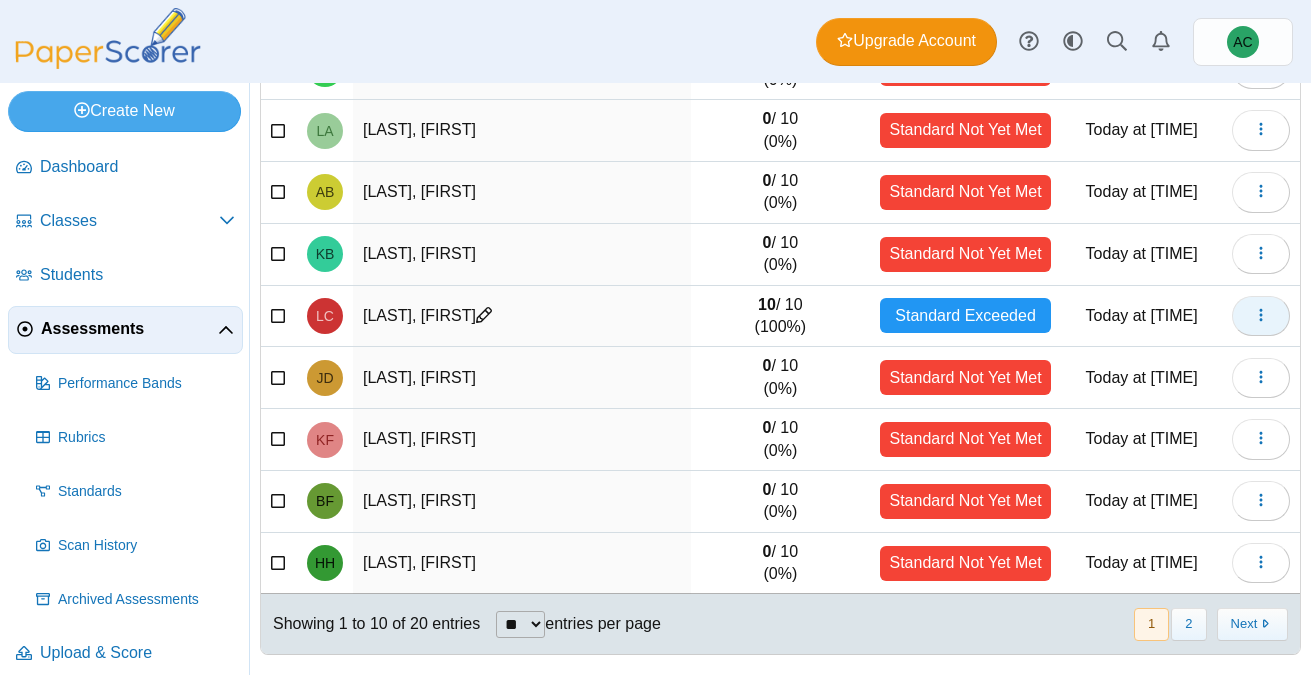 click 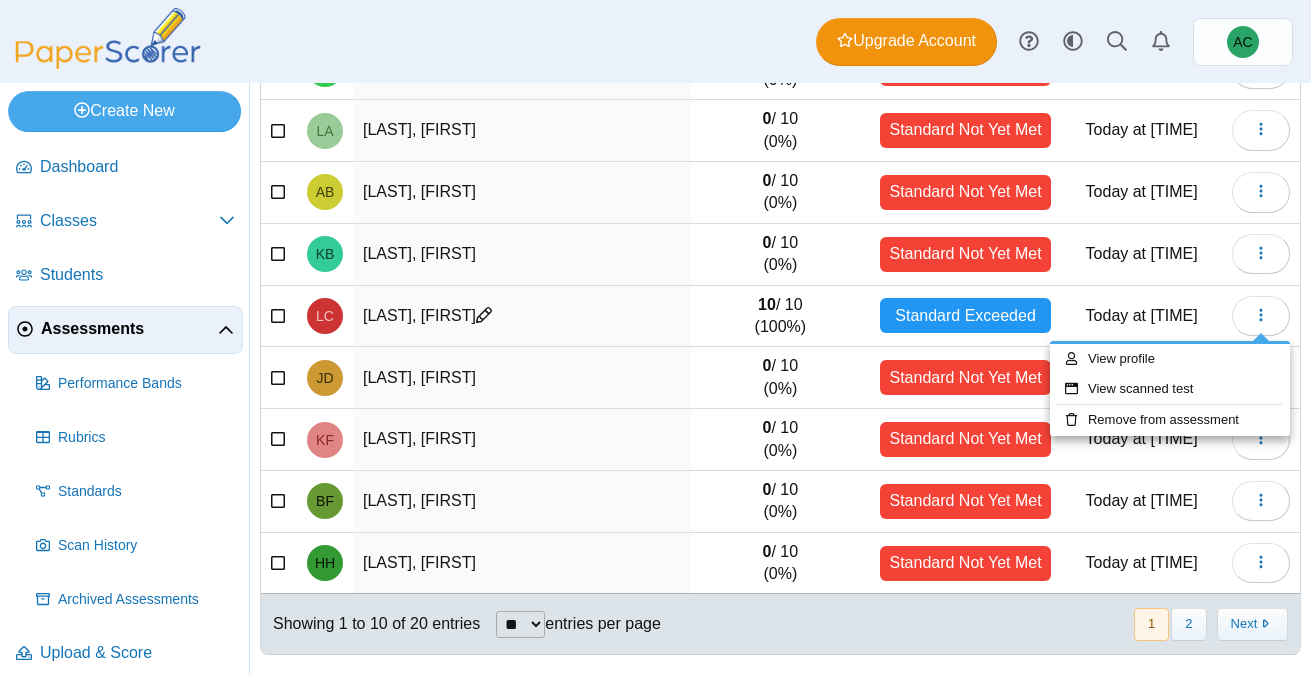 click on "10  / 10
(100%)" at bounding box center (780, 317) 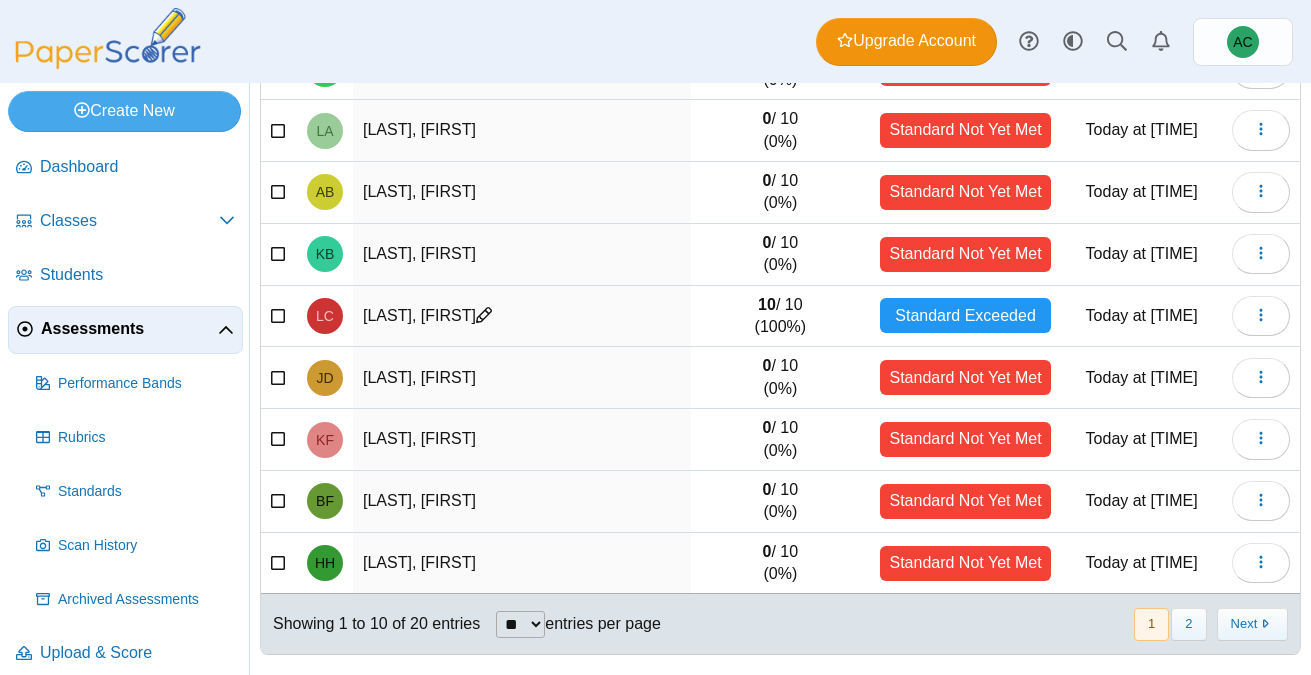 scroll, scrollTop: 0, scrollLeft: 0, axis: both 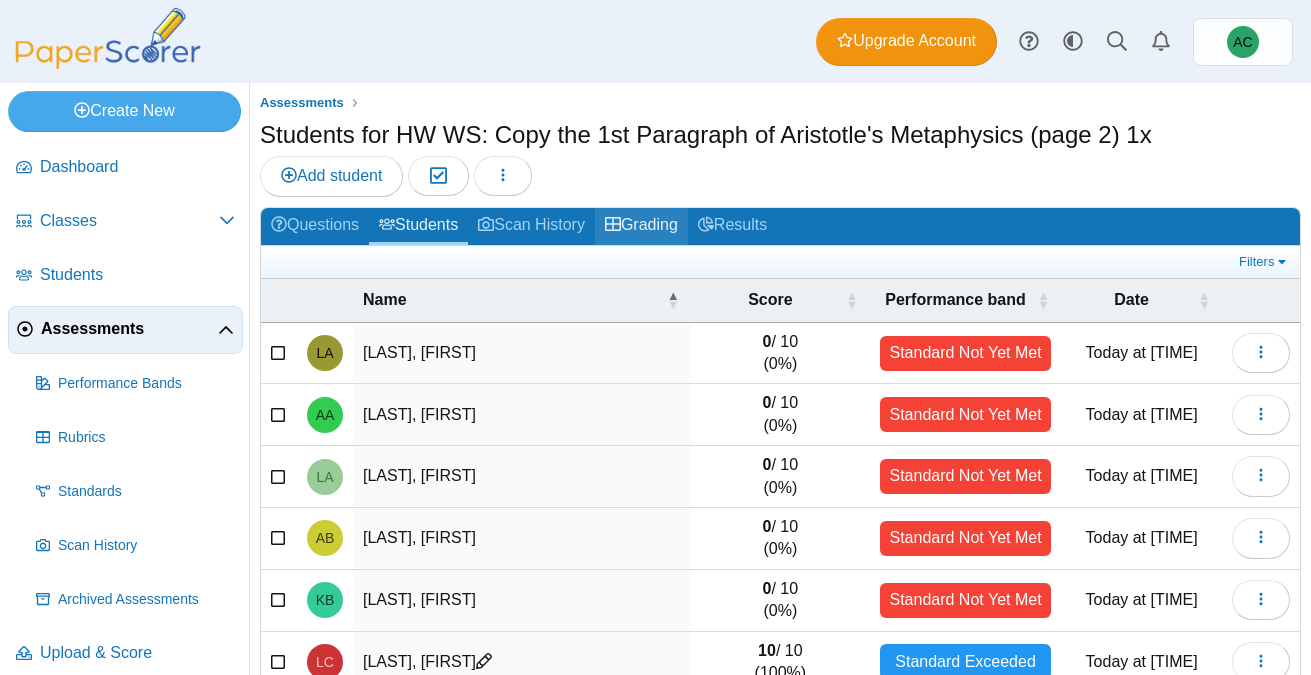 click on "Grading" at bounding box center (641, 226) 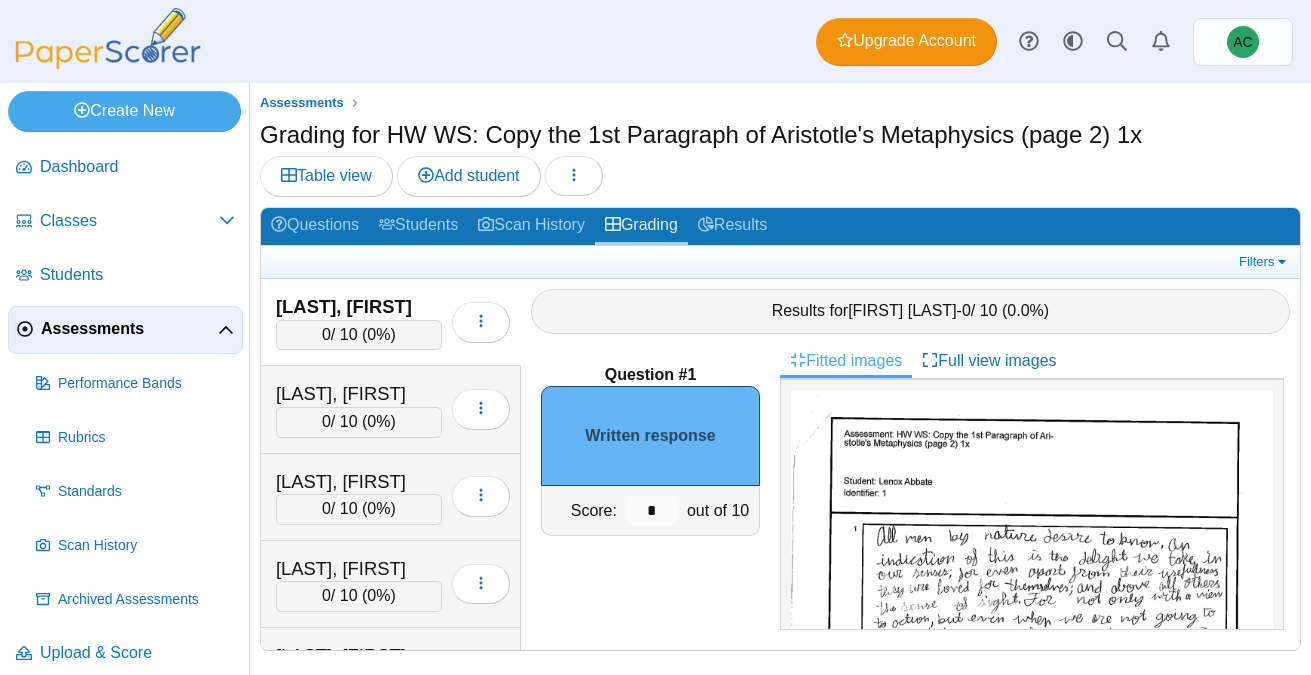 scroll, scrollTop: 0, scrollLeft: 0, axis: both 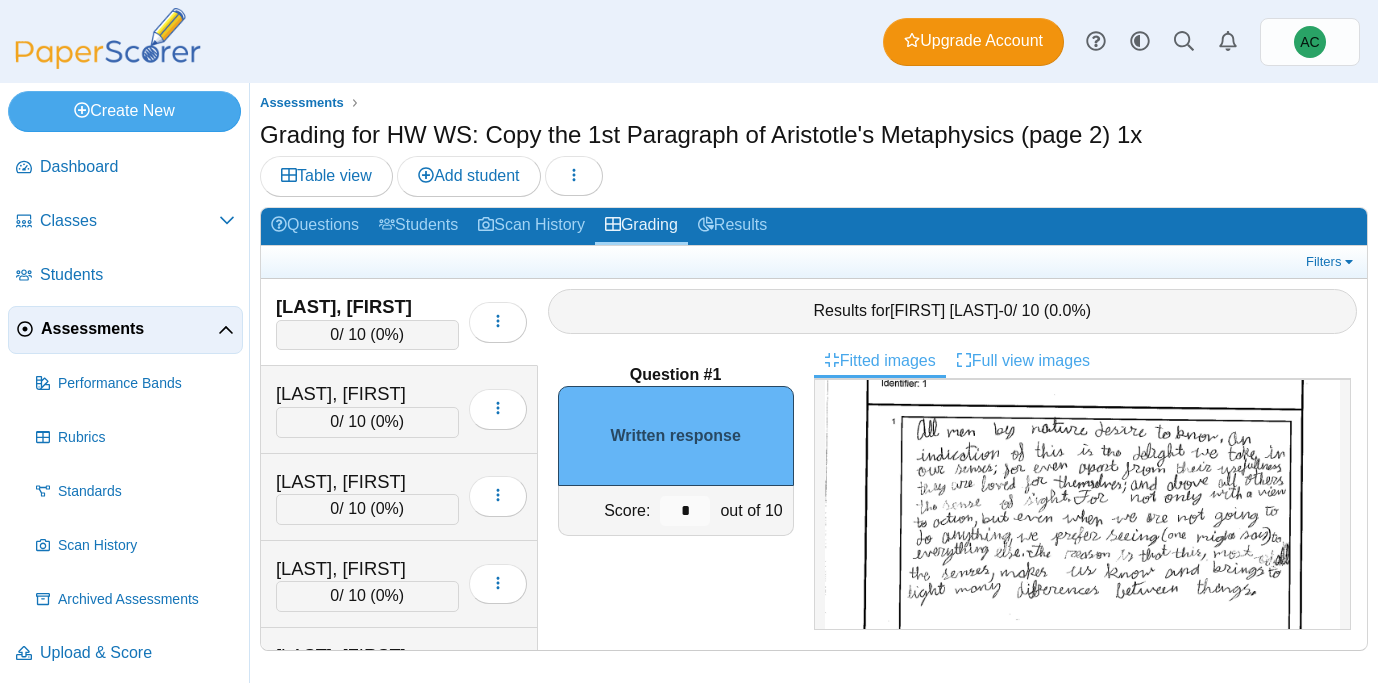 click on "Full view images" at bounding box center (1023, 361) 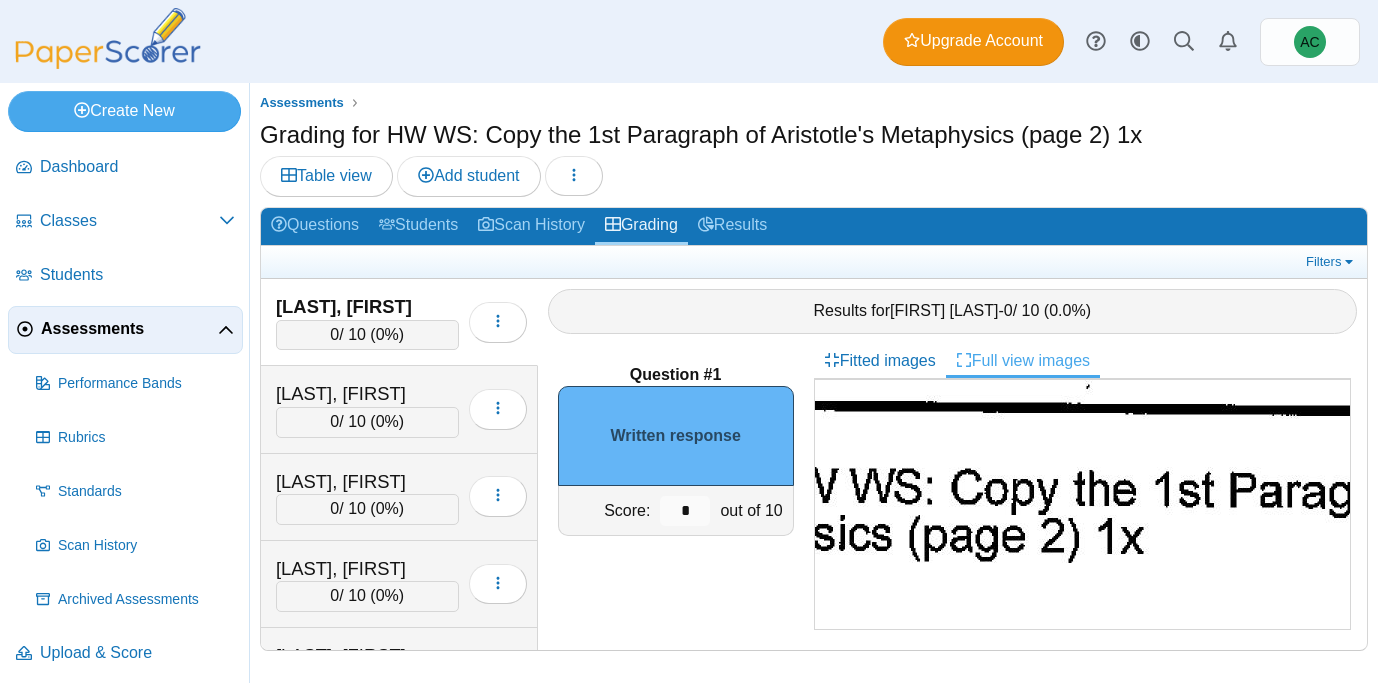 scroll, scrollTop: 139, scrollLeft: 632, axis: both 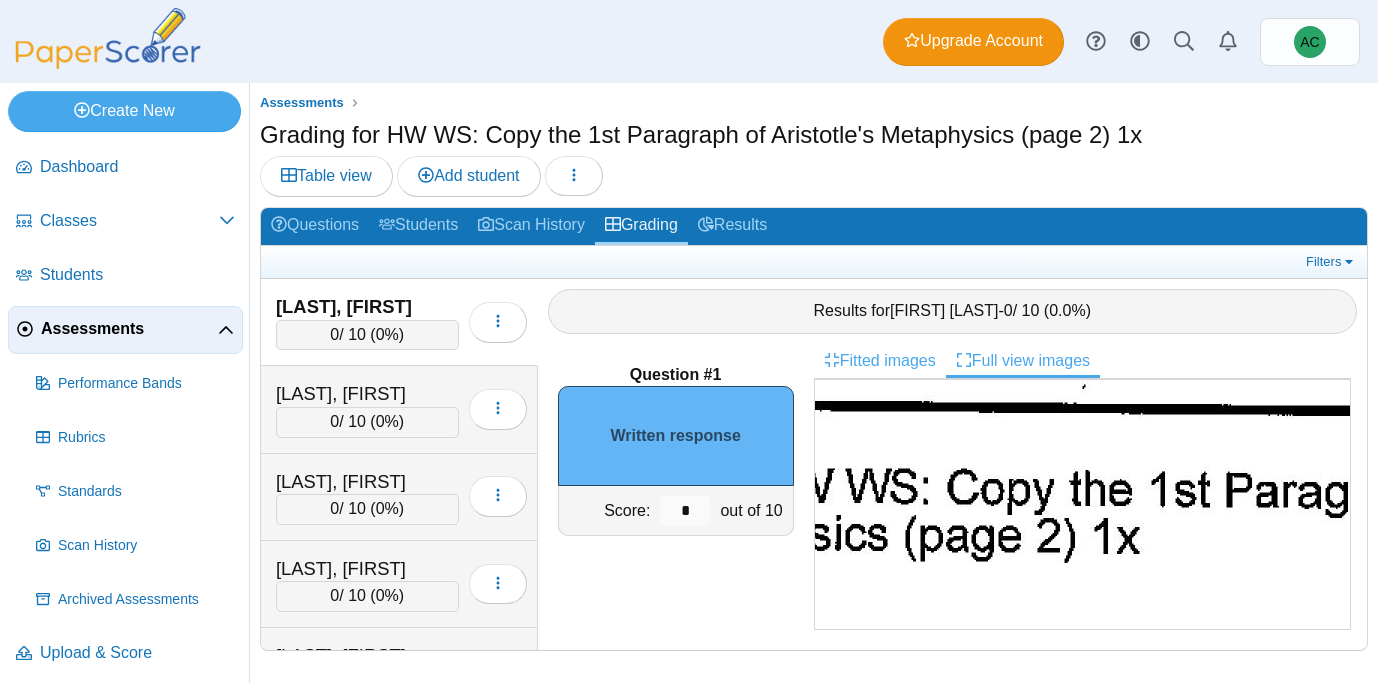 click on "Fitted images" at bounding box center (880, 361) 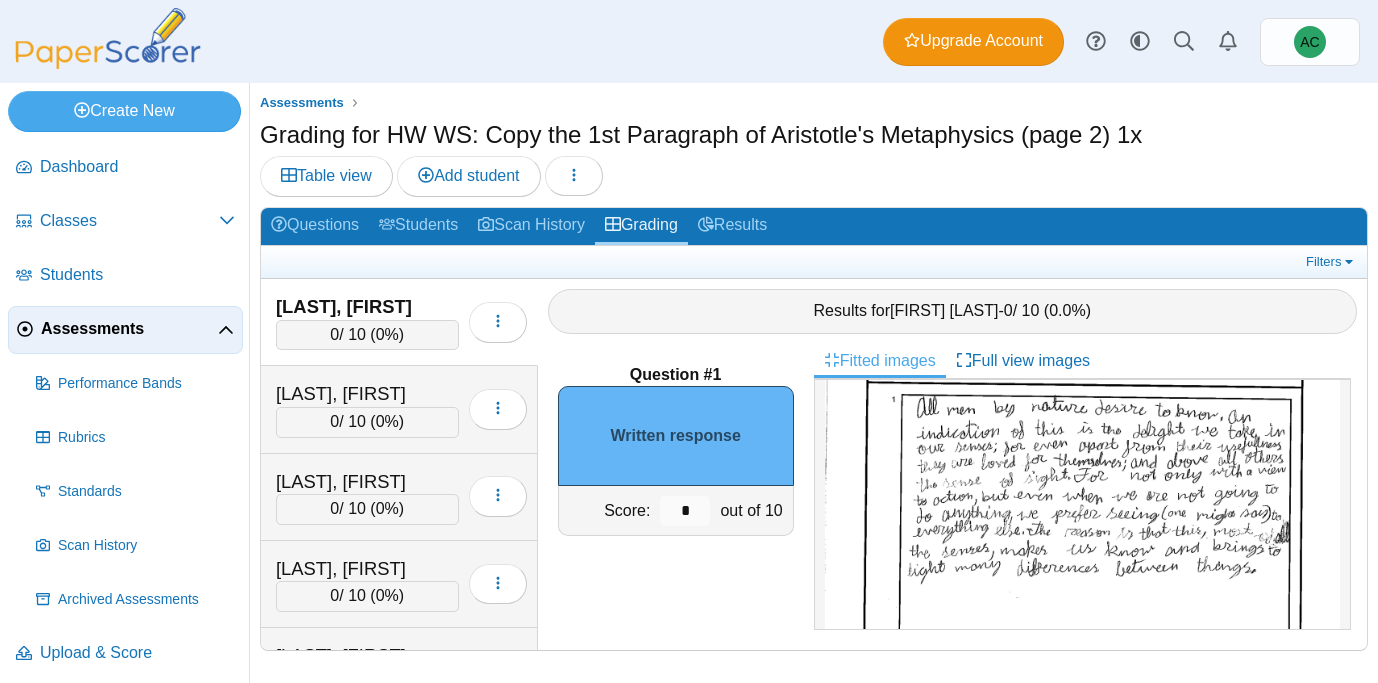 click at bounding box center (1082, 583) 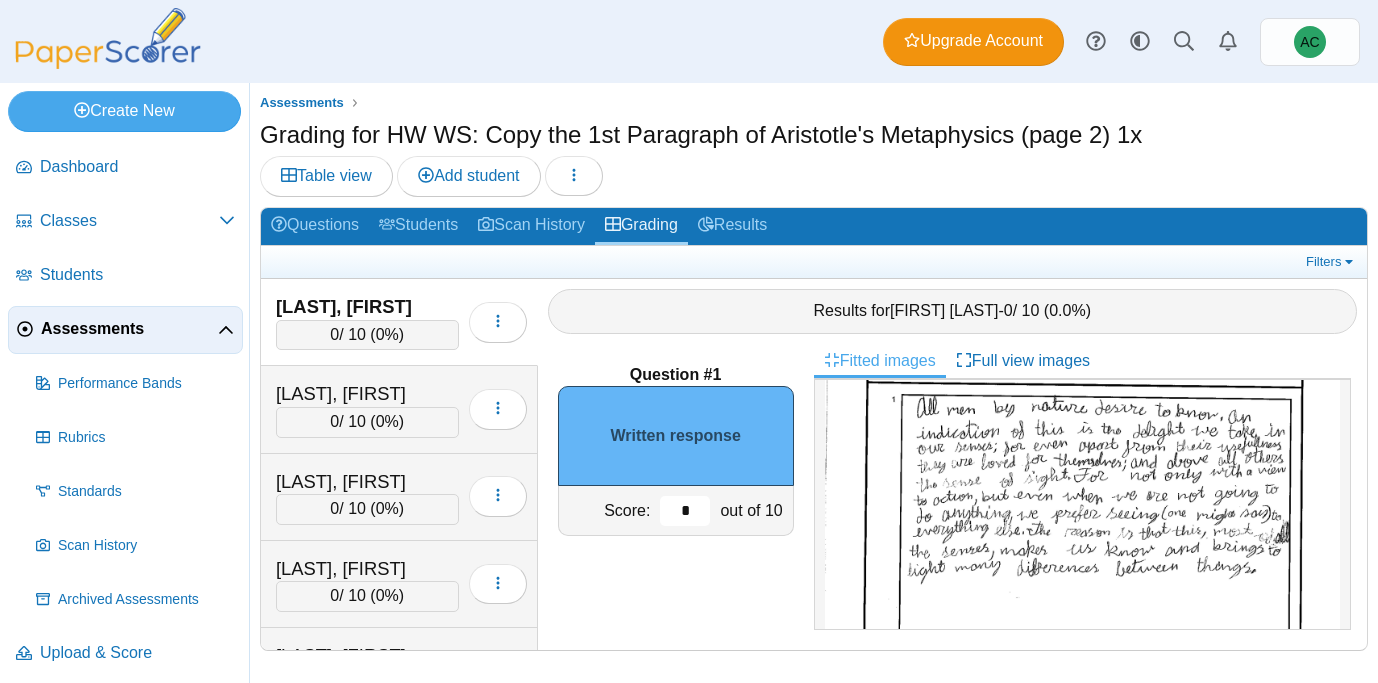 click on "*" at bounding box center [685, 511] 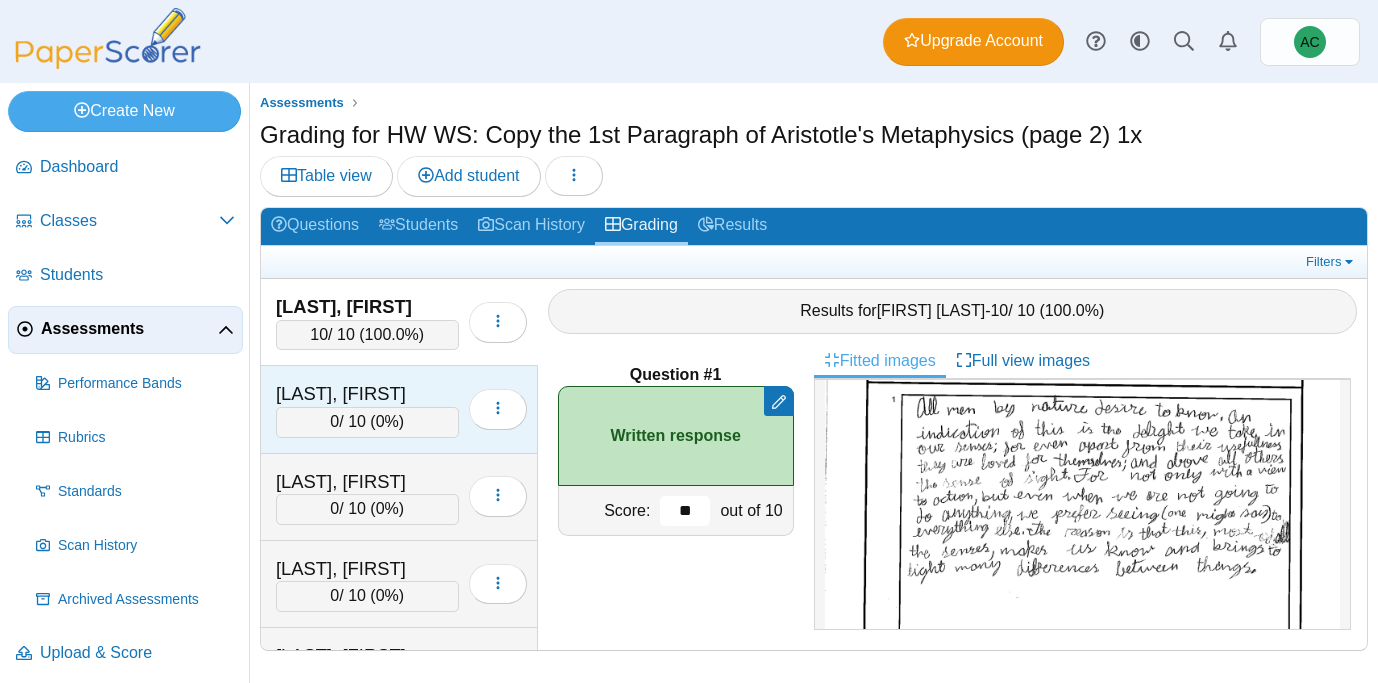 type on "**" 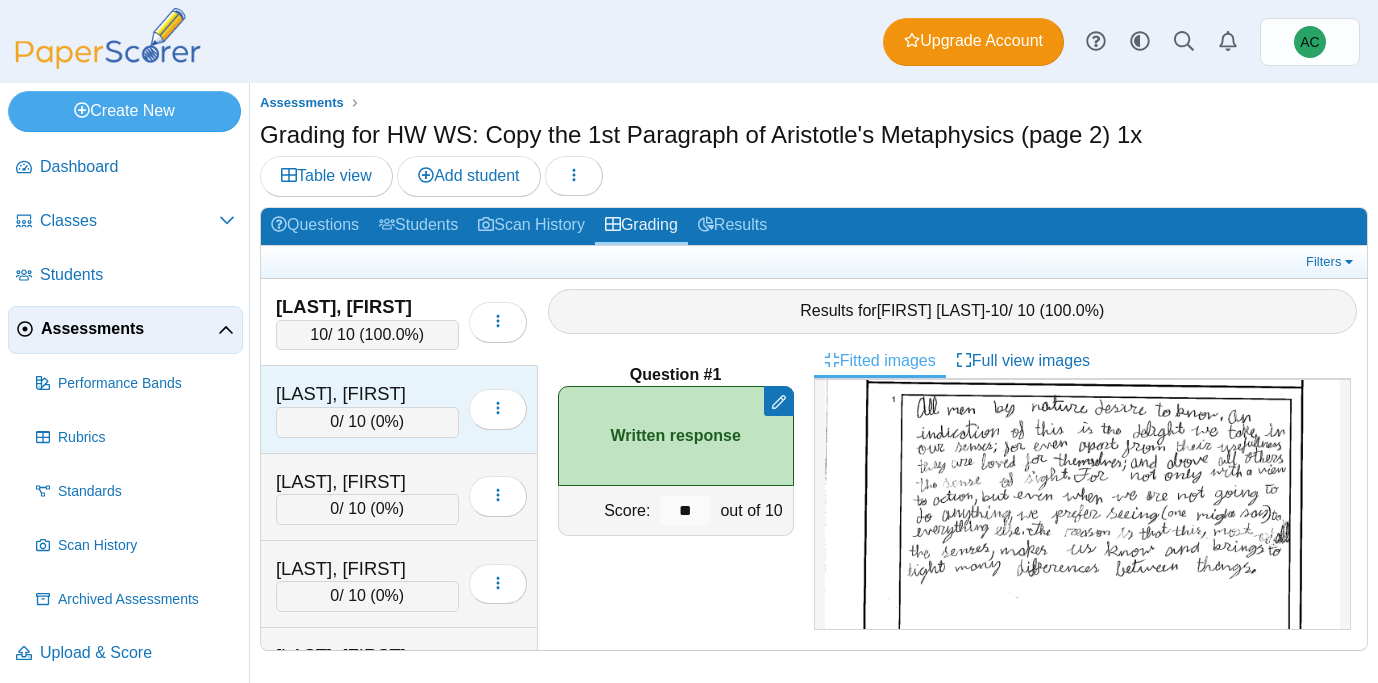 click on "0  / 10
( 0% )" at bounding box center (367, 422) 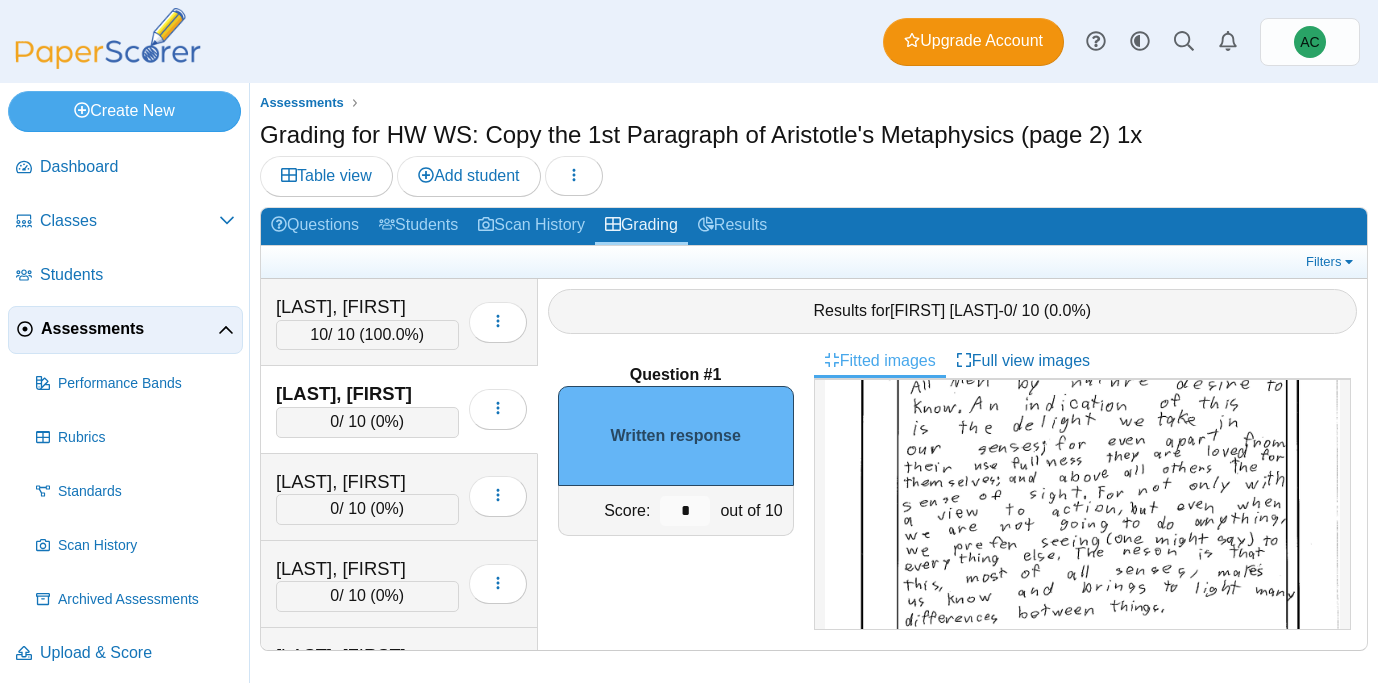 scroll, scrollTop: 146, scrollLeft: 0, axis: vertical 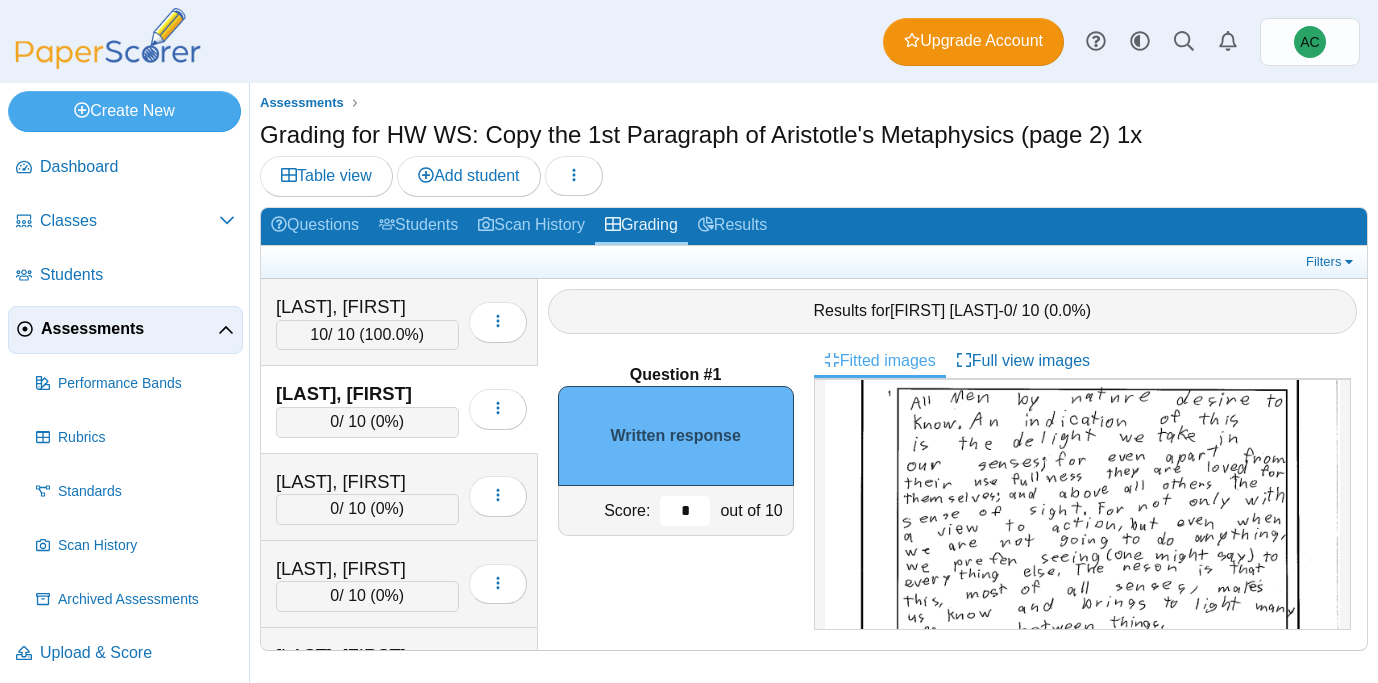 click on "*" at bounding box center (685, 511) 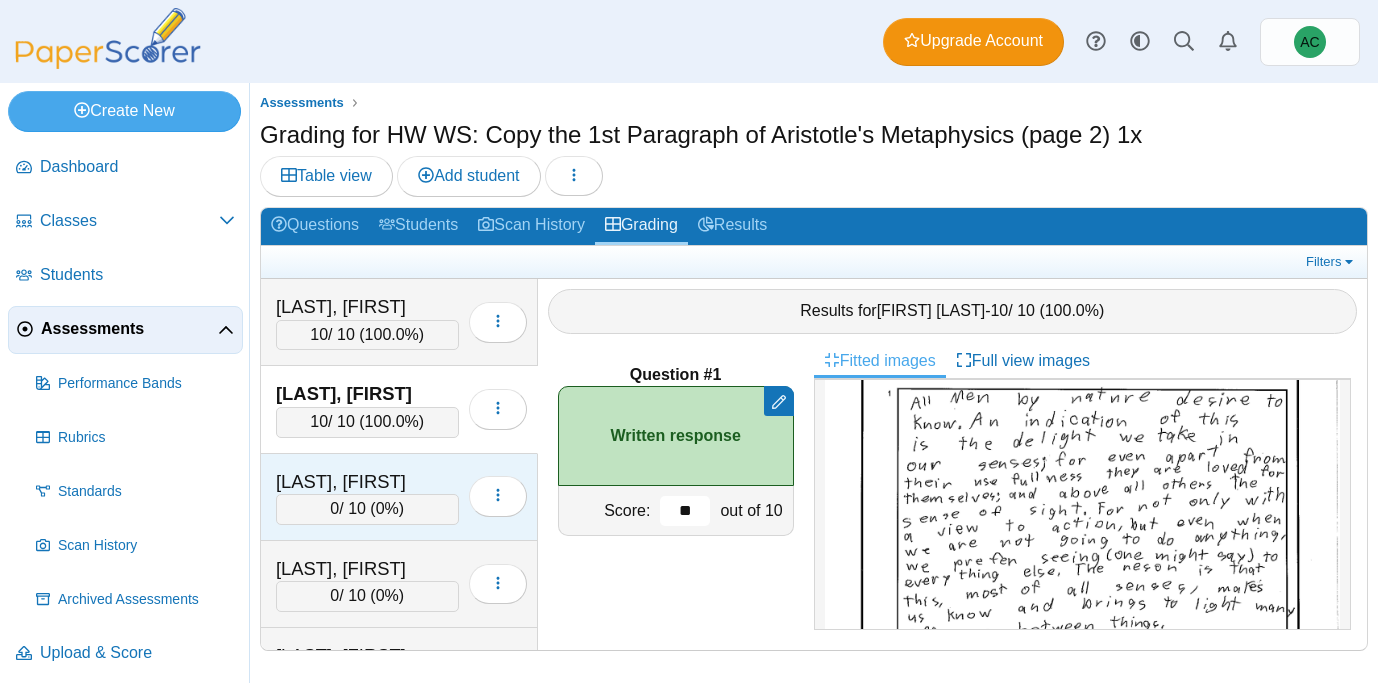 type on "**" 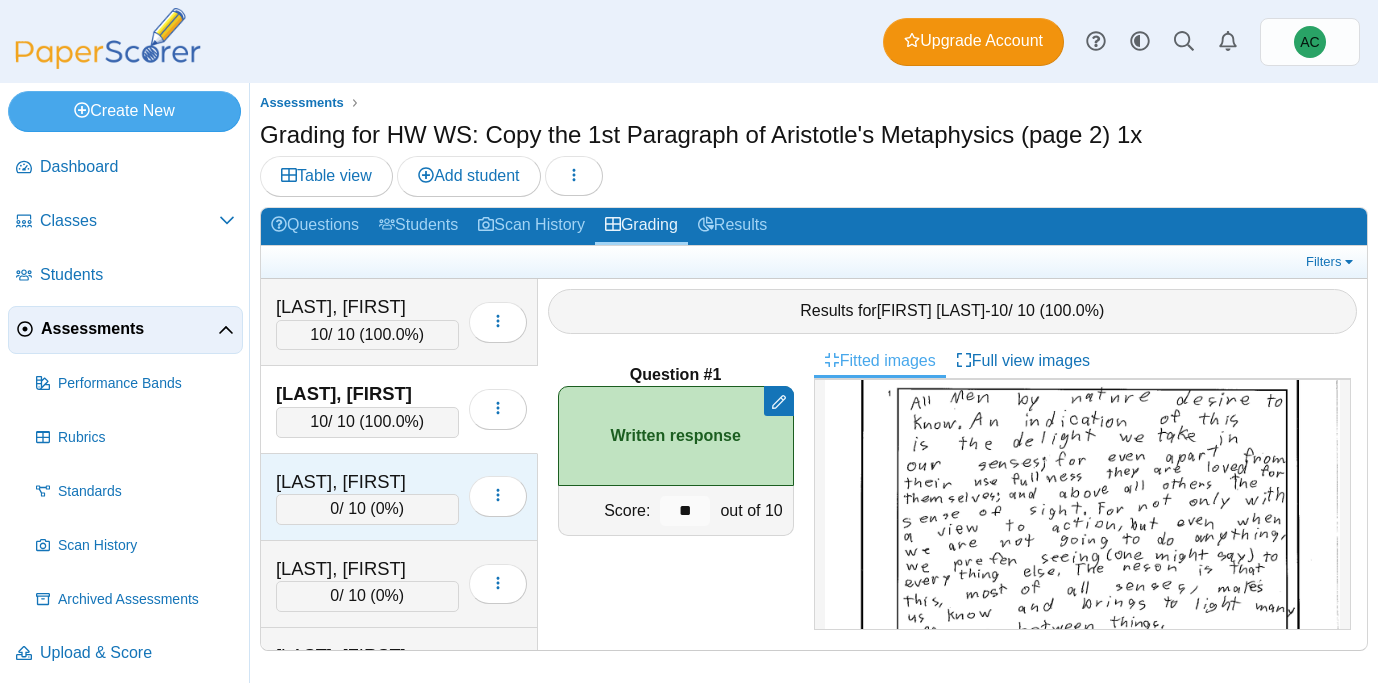 click on "Ast, Liam" at bounding box center [367, 482] 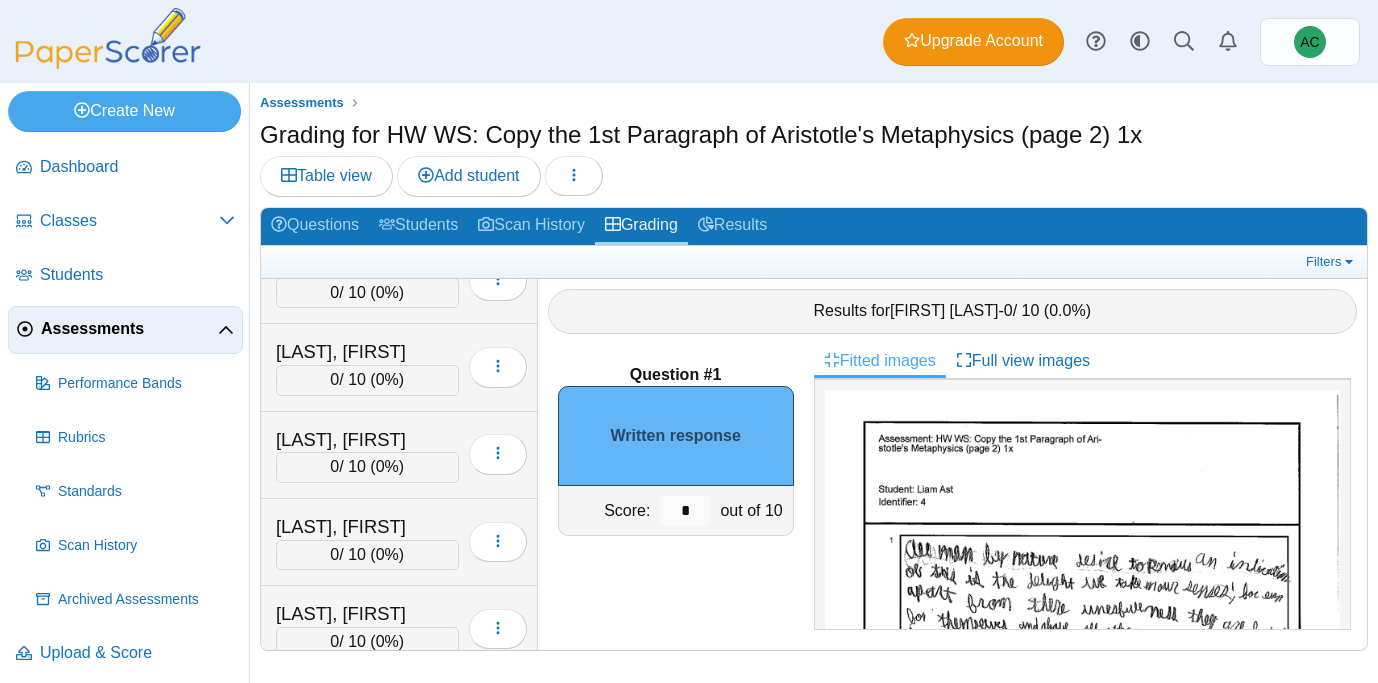 scroll, scrollTop: 1167, scrollLeft: 0, axis: vertical 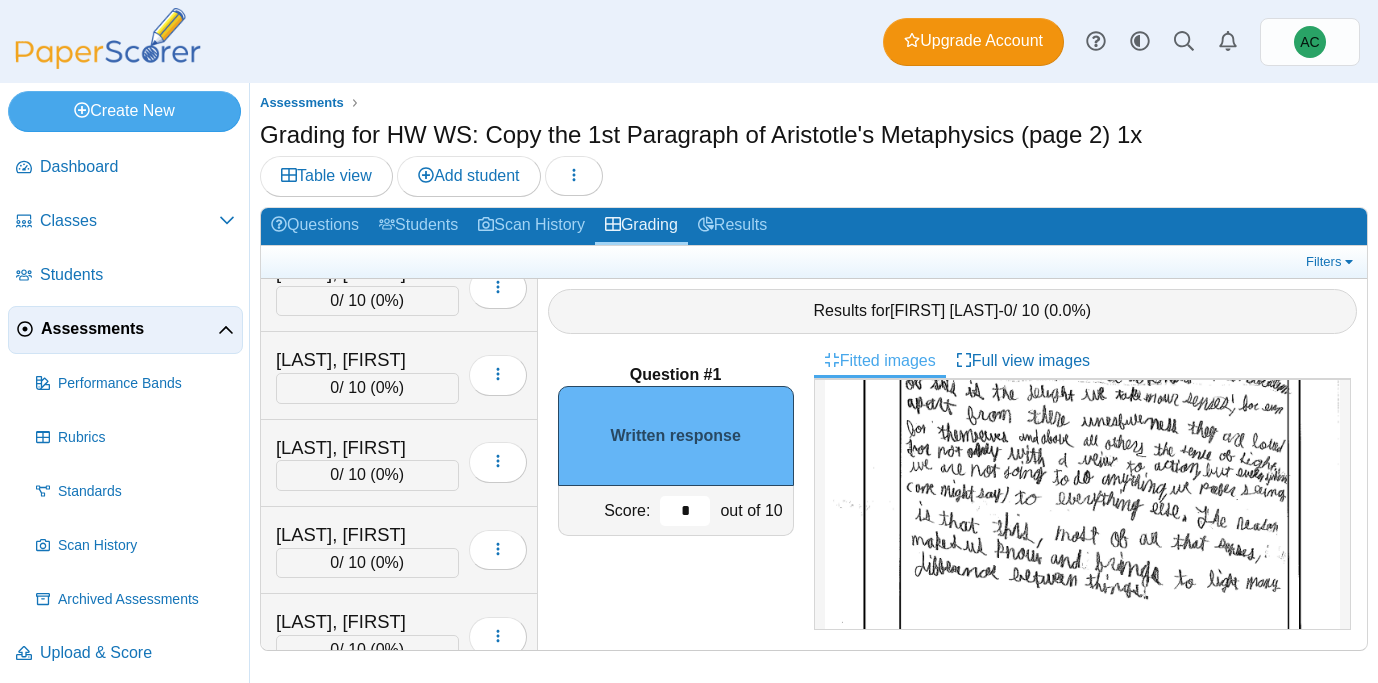 click on "*" at bounding box center [685, 511] 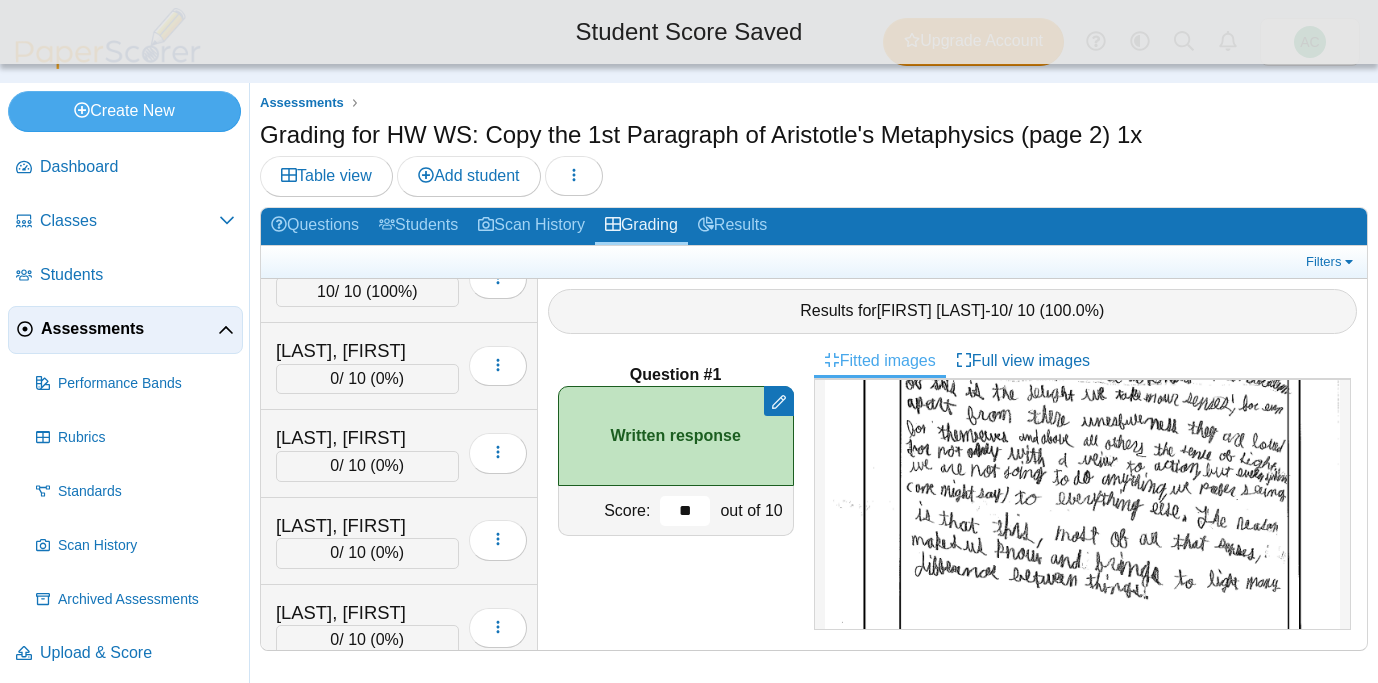 scroll, scrollTop: 0, scrollLeft: 0, axis: both 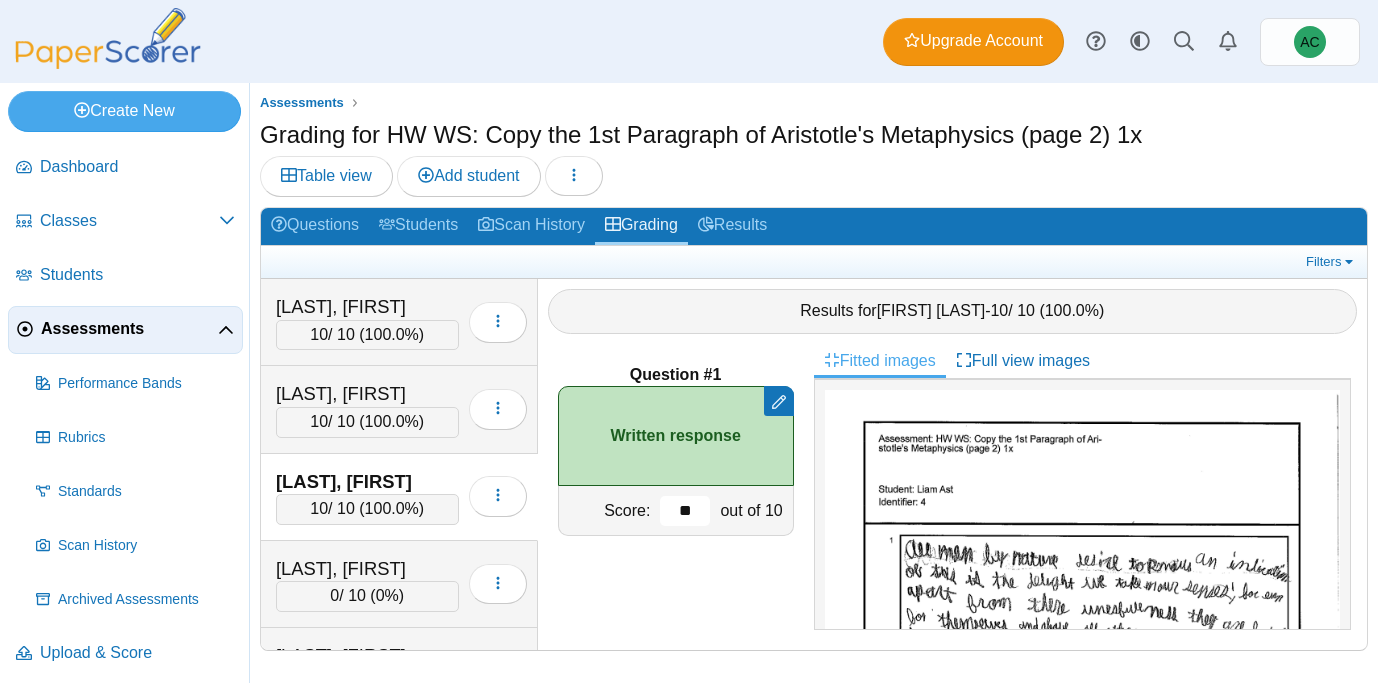 type on "**" 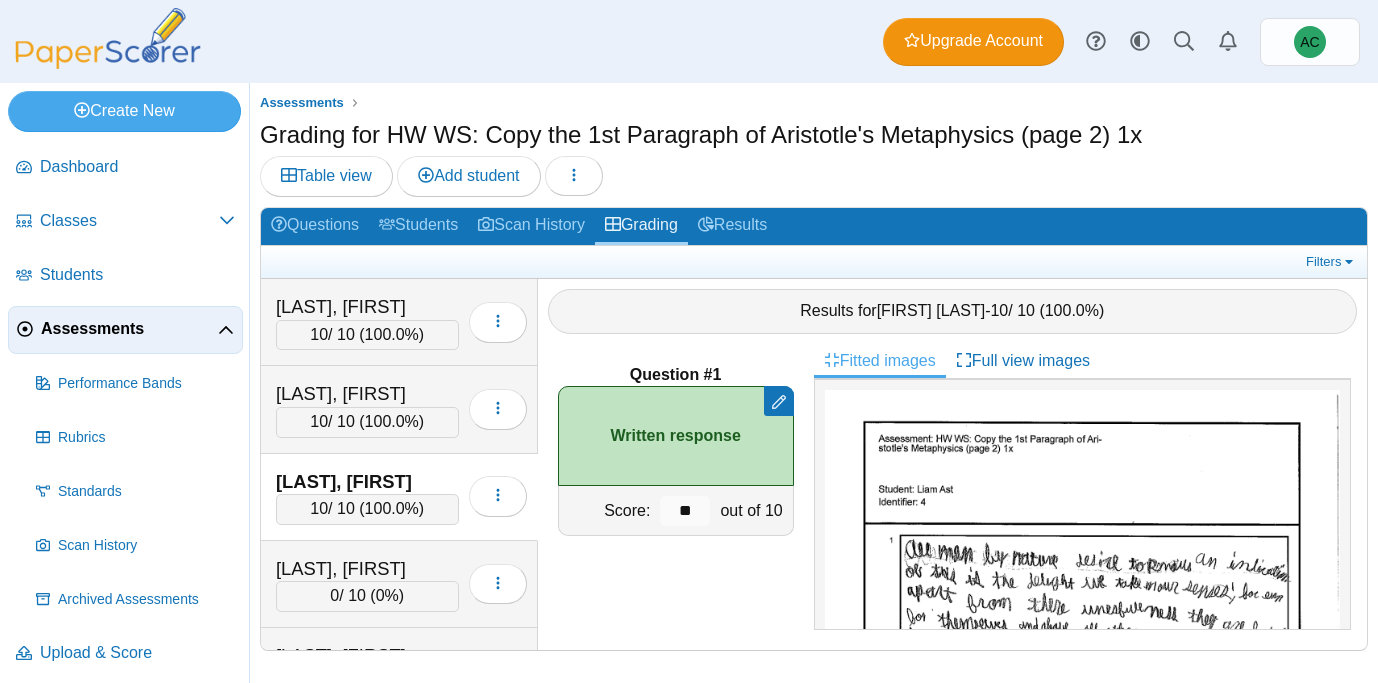 click on "Assessments" at bounding box center [129, 329] 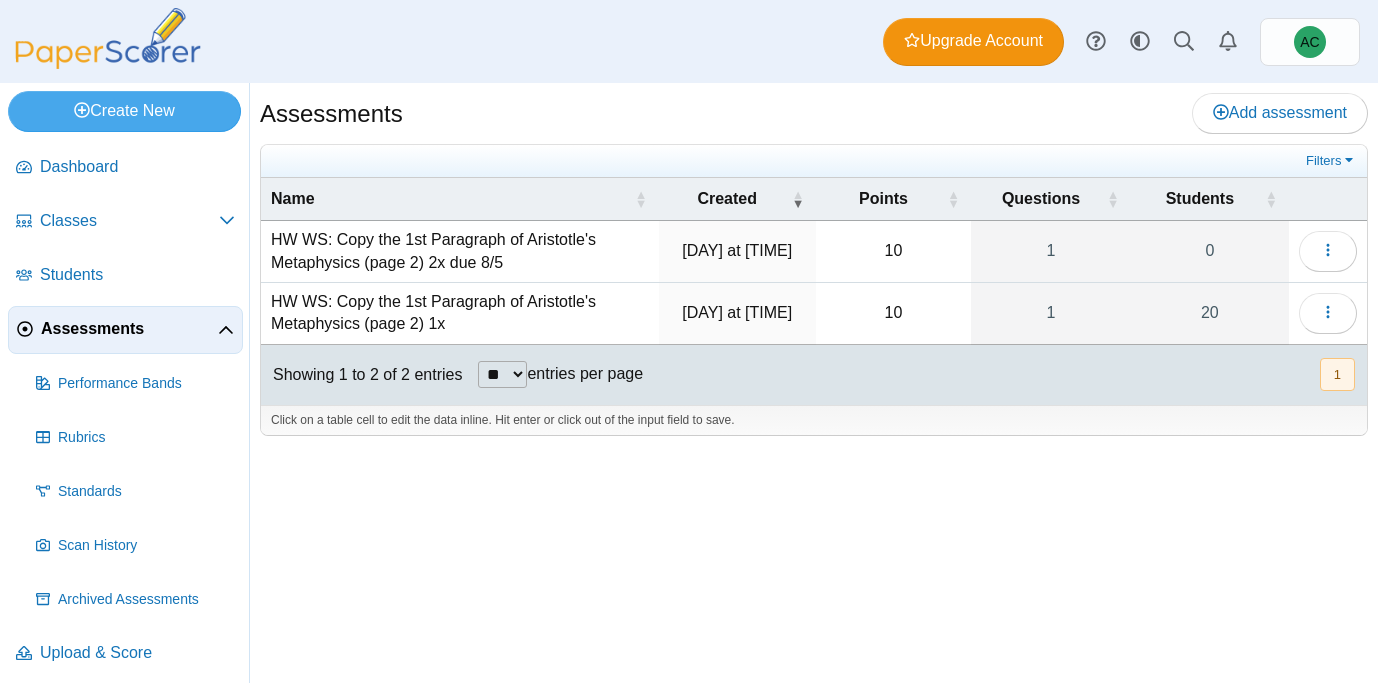 scroll, scrollTop: 0, scrollLeft: 0, axis: both 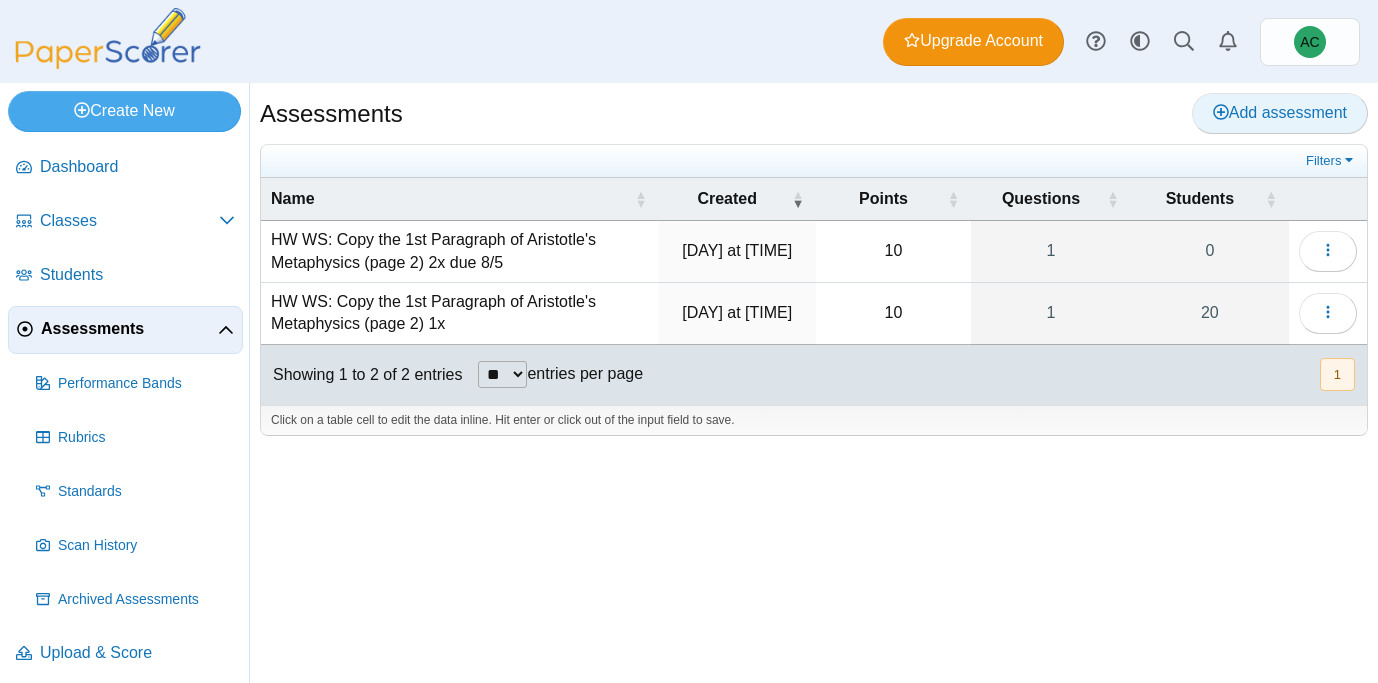 click on "Add assessment" at bounding box center [1280, 113] 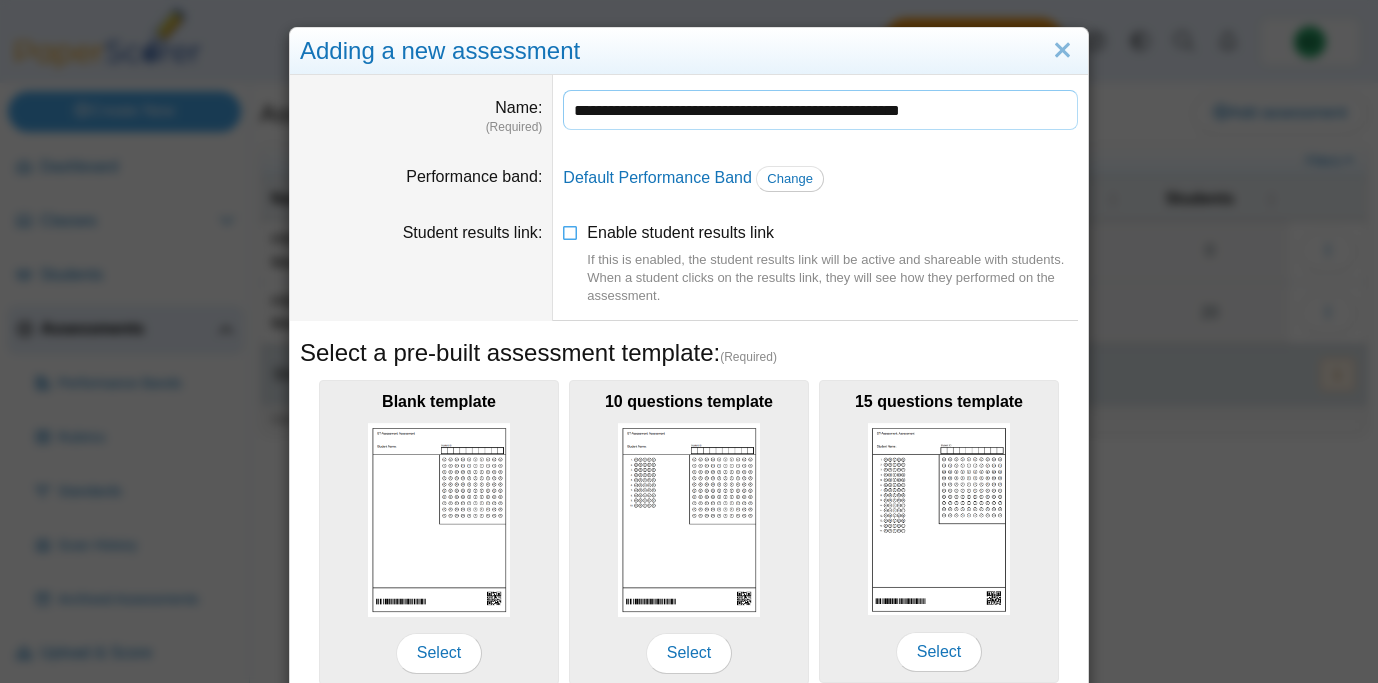 drag, startPoint x: 623, startPoint y: 108, endPoint x: 623, endPoint y: 10, distance: 98 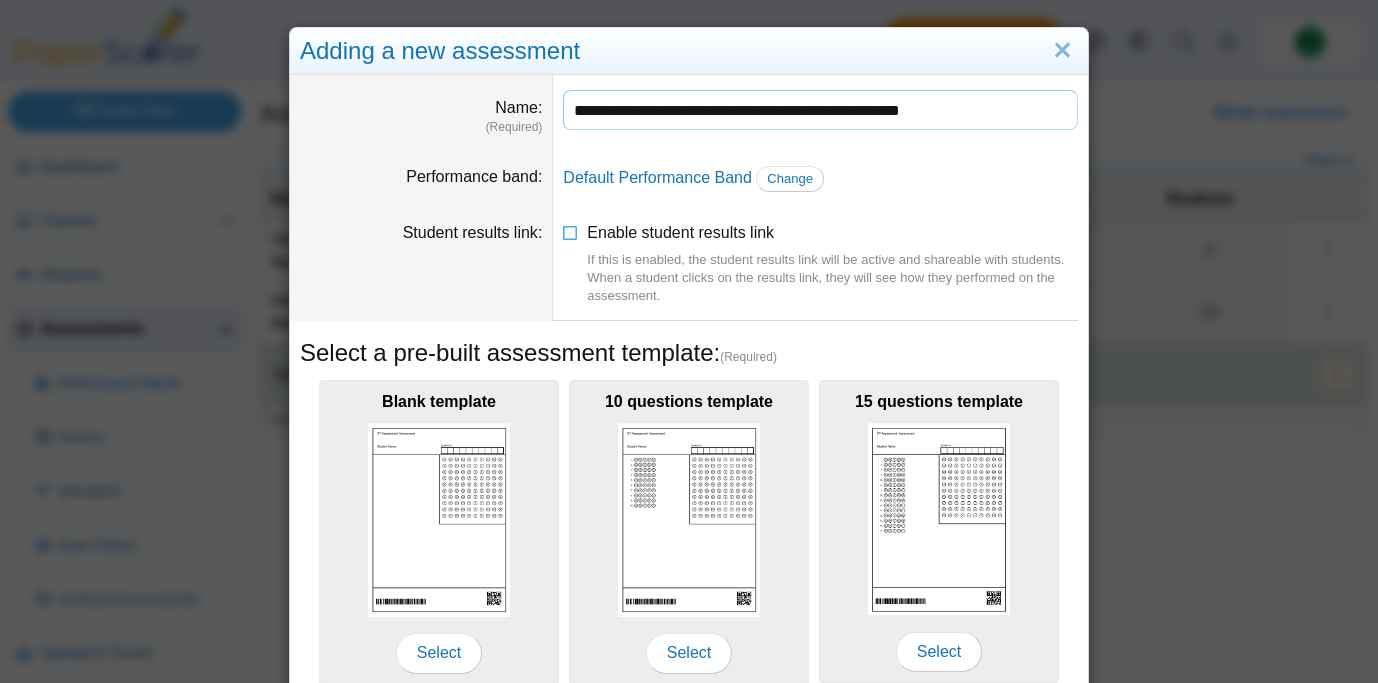 click on "**********" at bounding box center (820, 110) 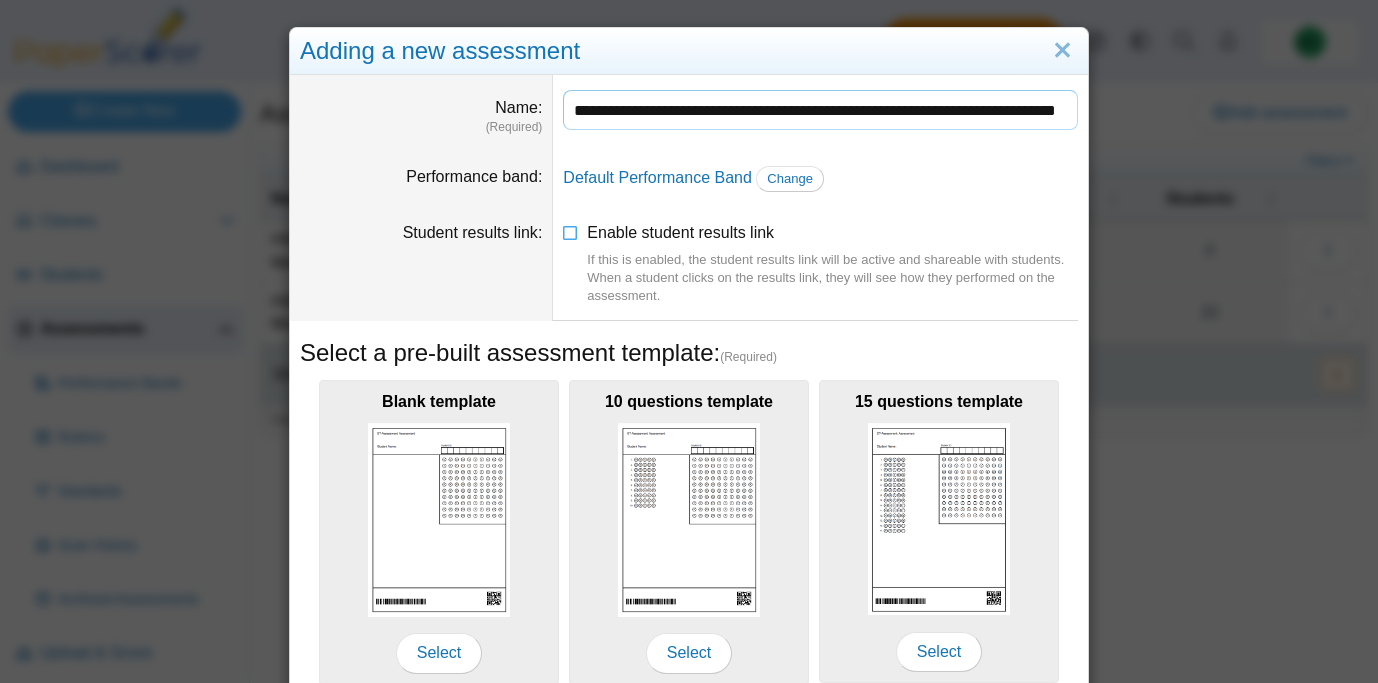 scroll, scrollTop: 0, scrollLeft: 123, axis: horizontal 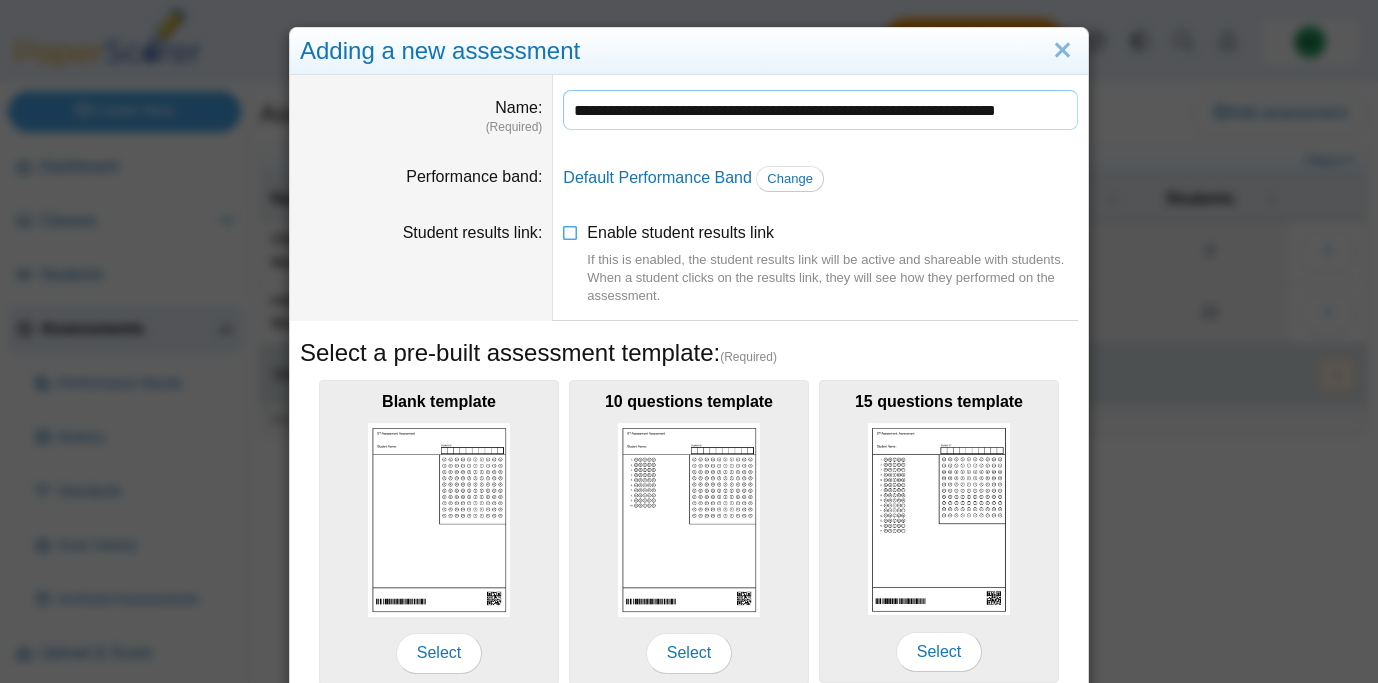 click on "**********" at bounding box center (820, 110) 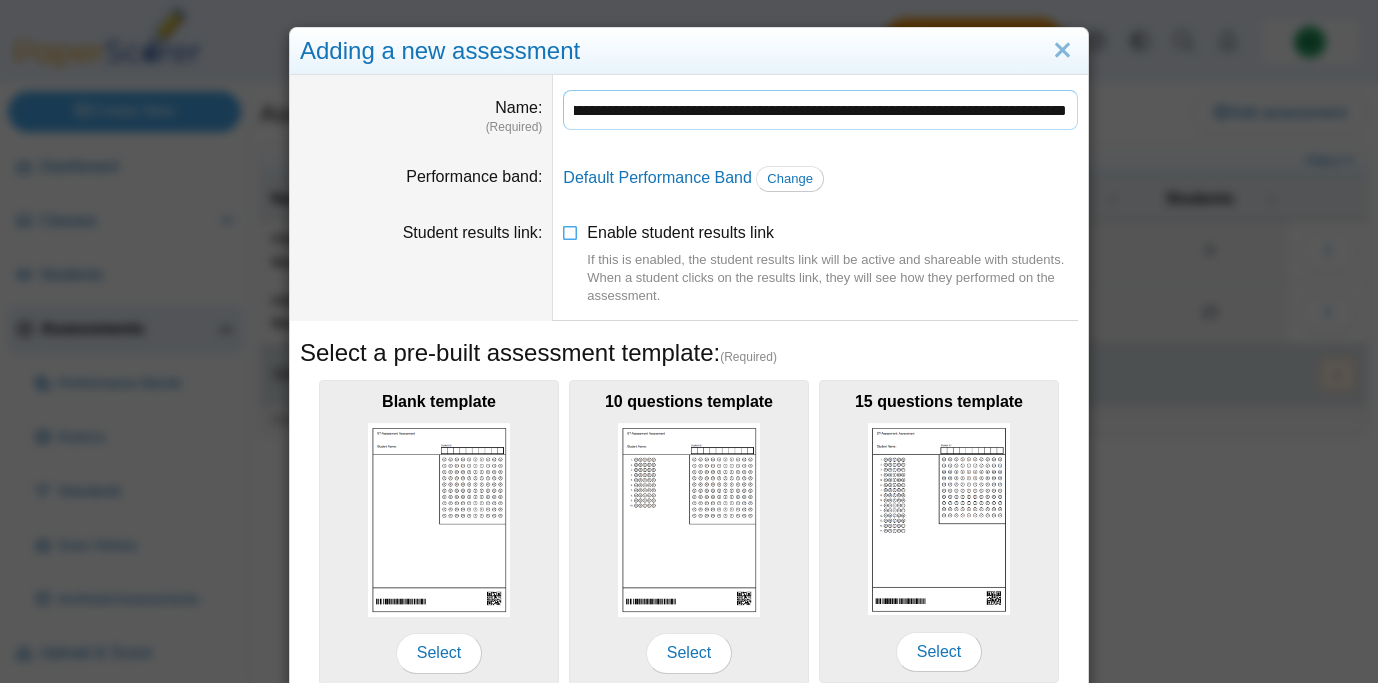 scroll, scrollTop: 0, scrollLeft: 156, axis: horizontal 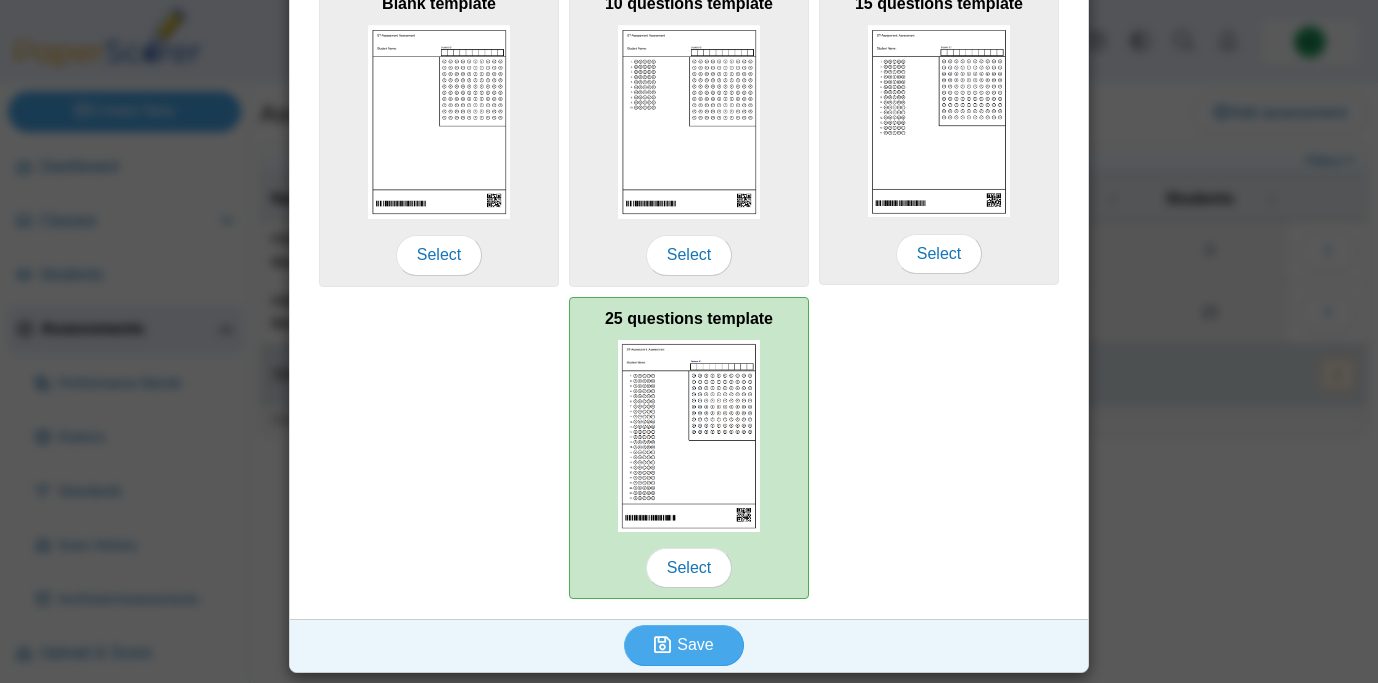 type on "**********" 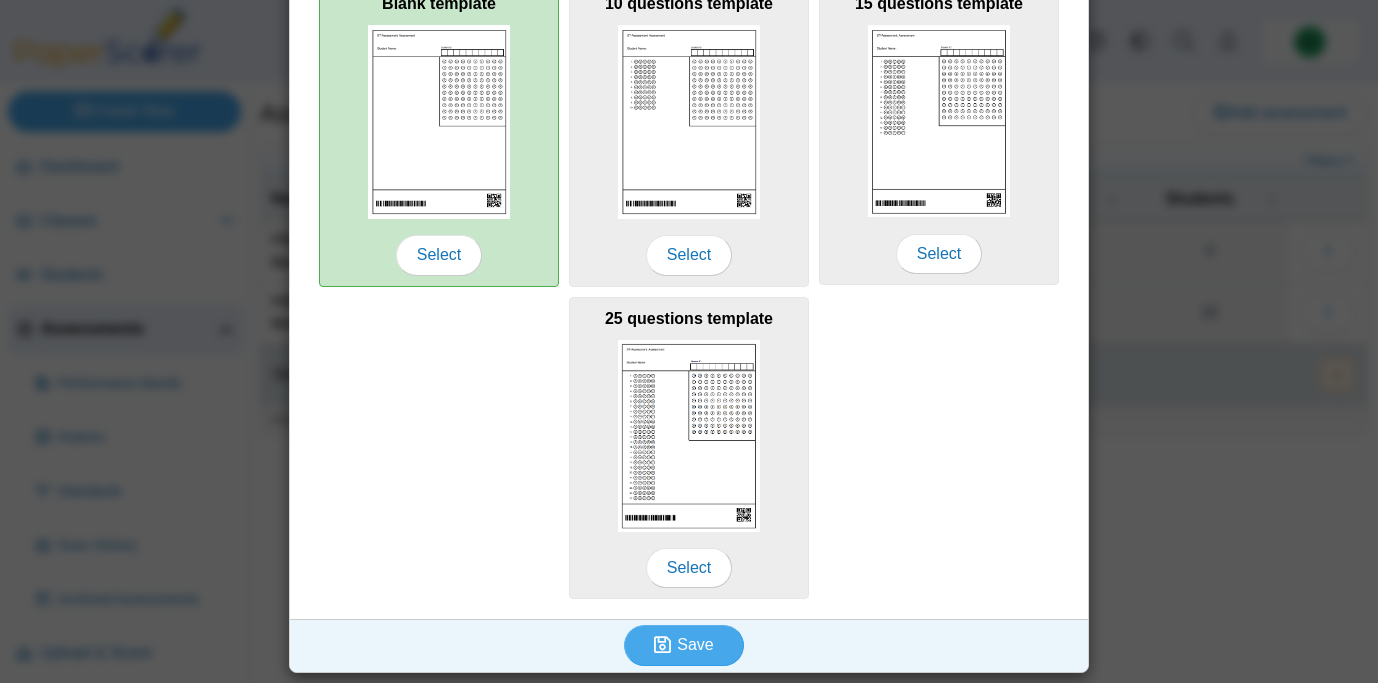 click at bounding box center (439, 121) 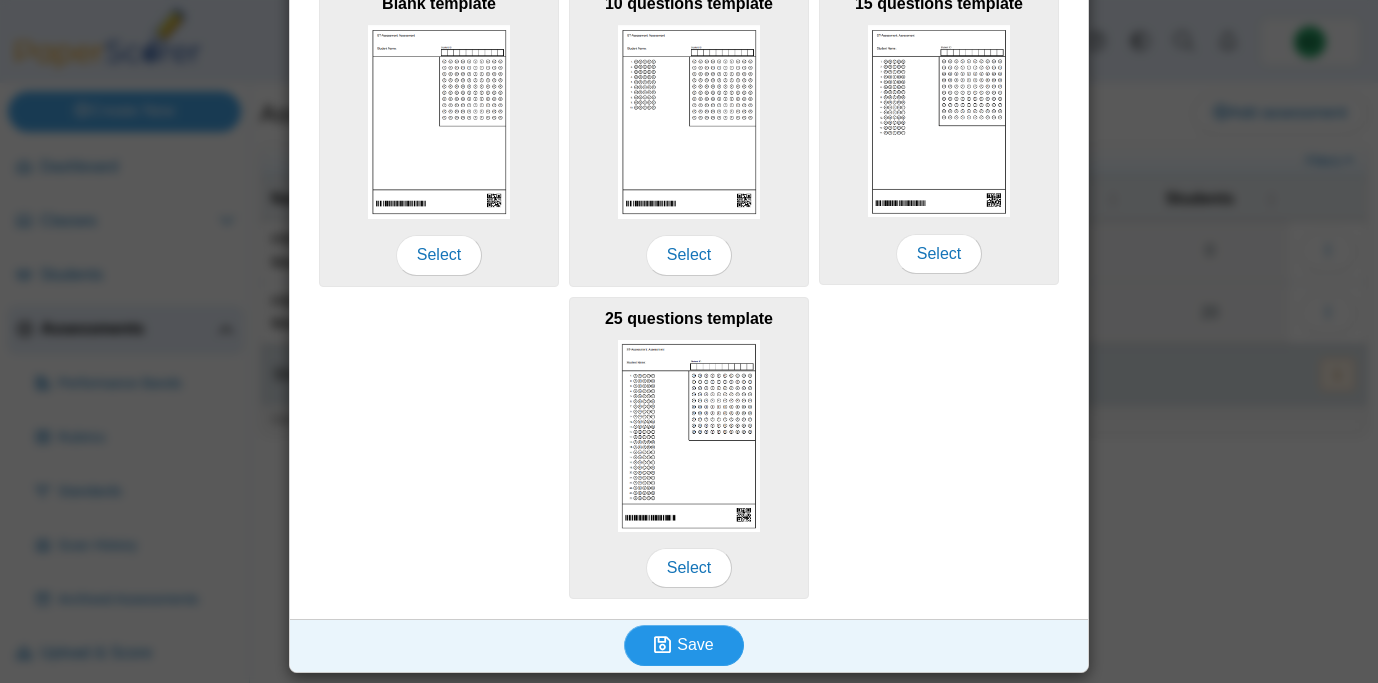 click on "Save" at bounding box center [695, 644] 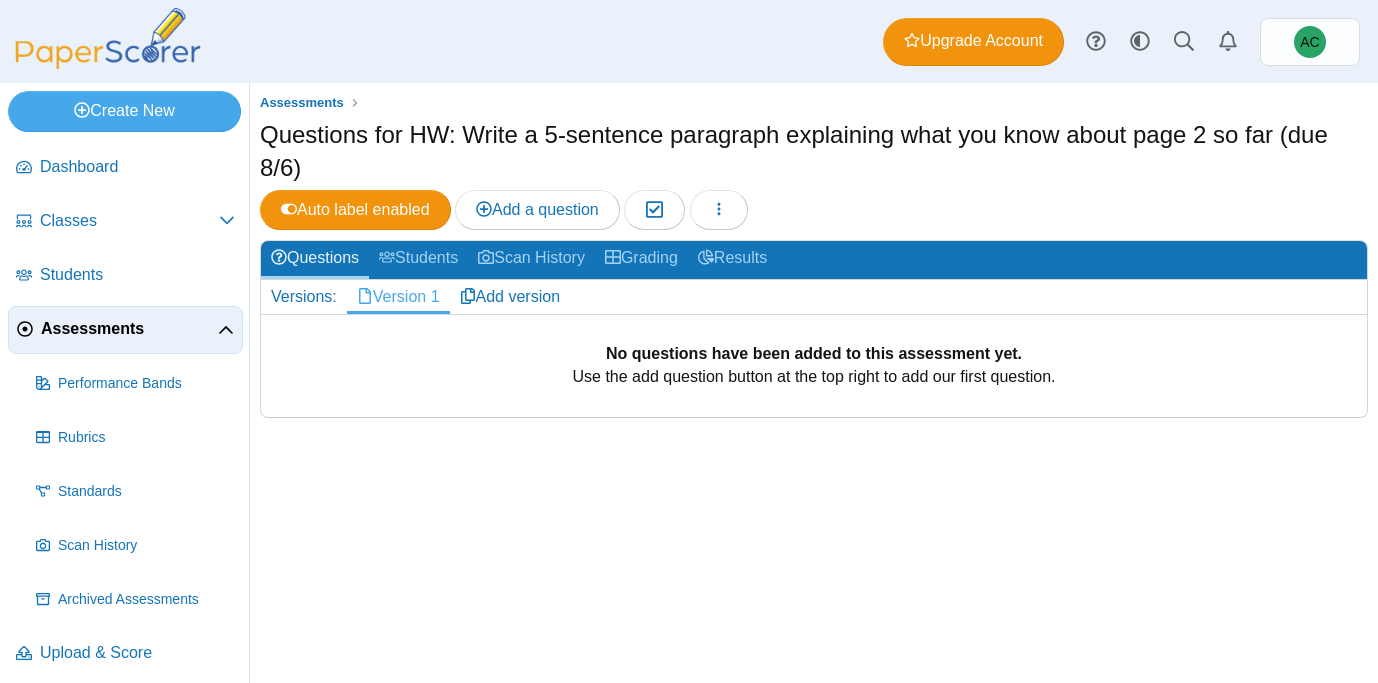 scroll, scrollTop: 0, scrollLeft: 0, axis: both 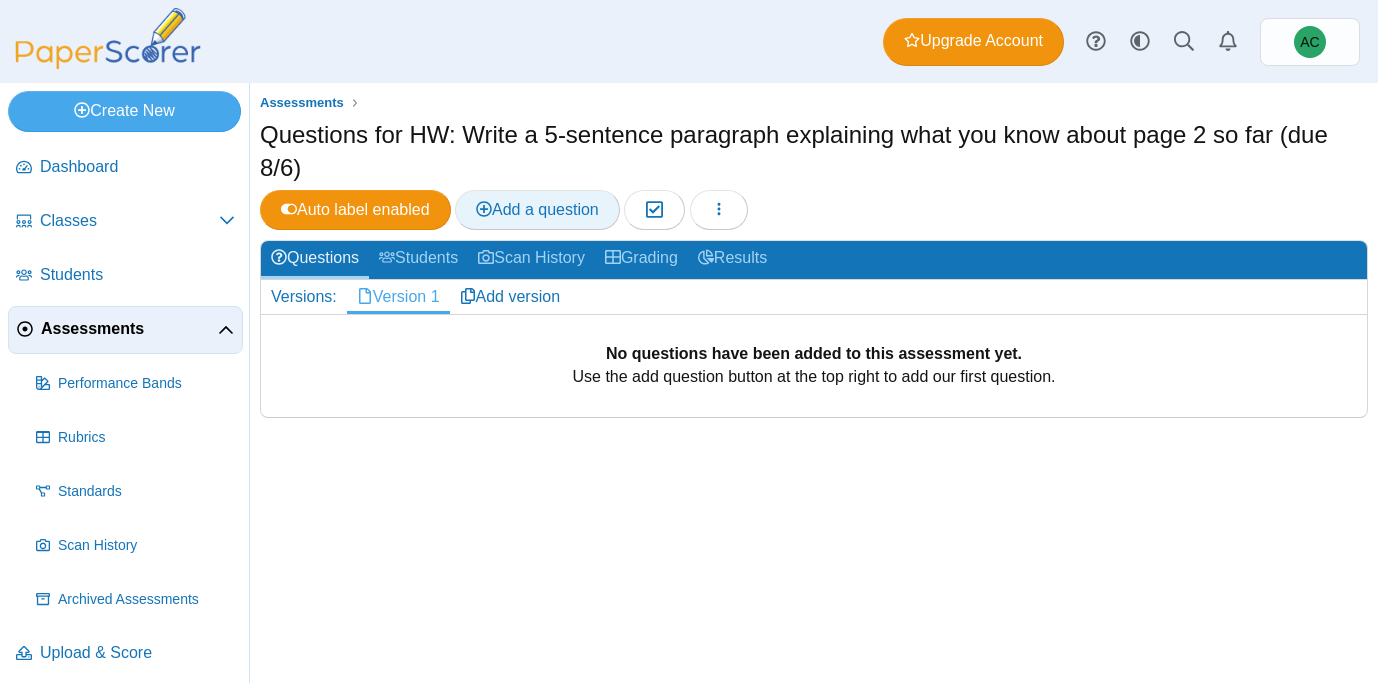 click on "Add a question" at bounding box center (537, 209) 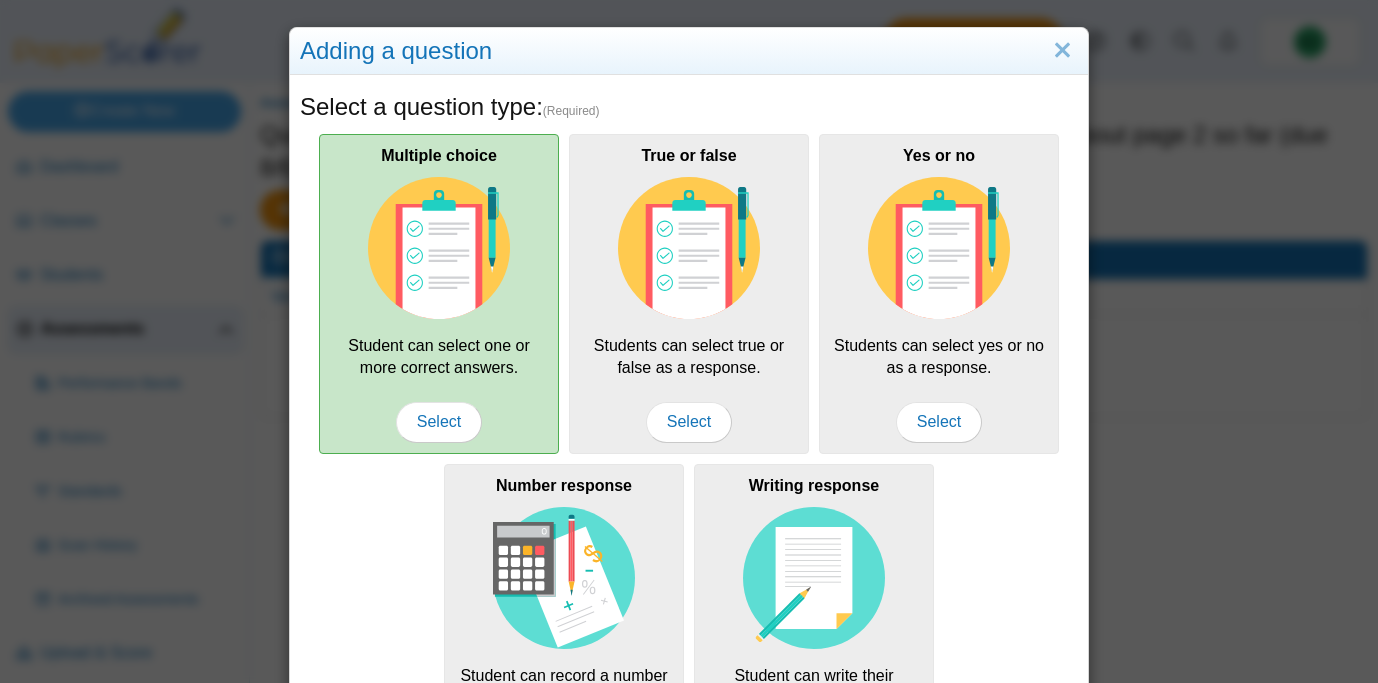 scroll, scrollTop: 170, scrollLeft: 0, axis: vertical 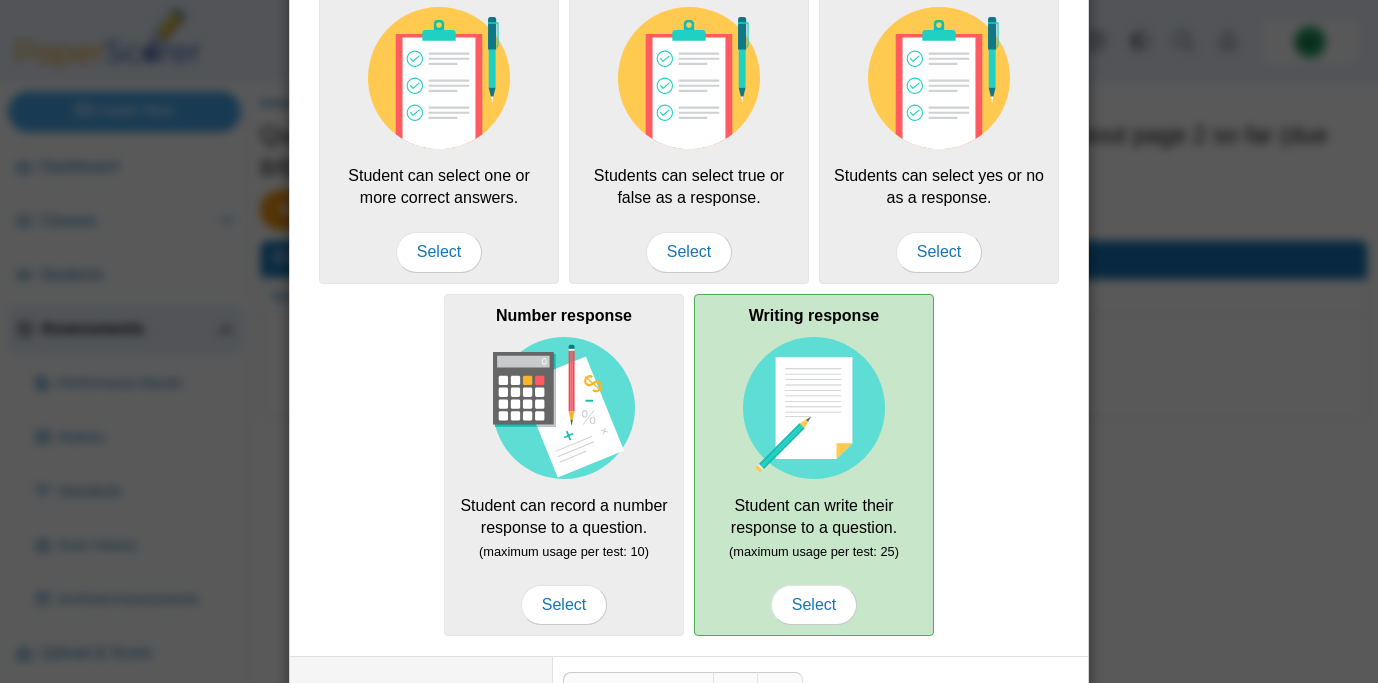 click at bounding box center (814, 408) 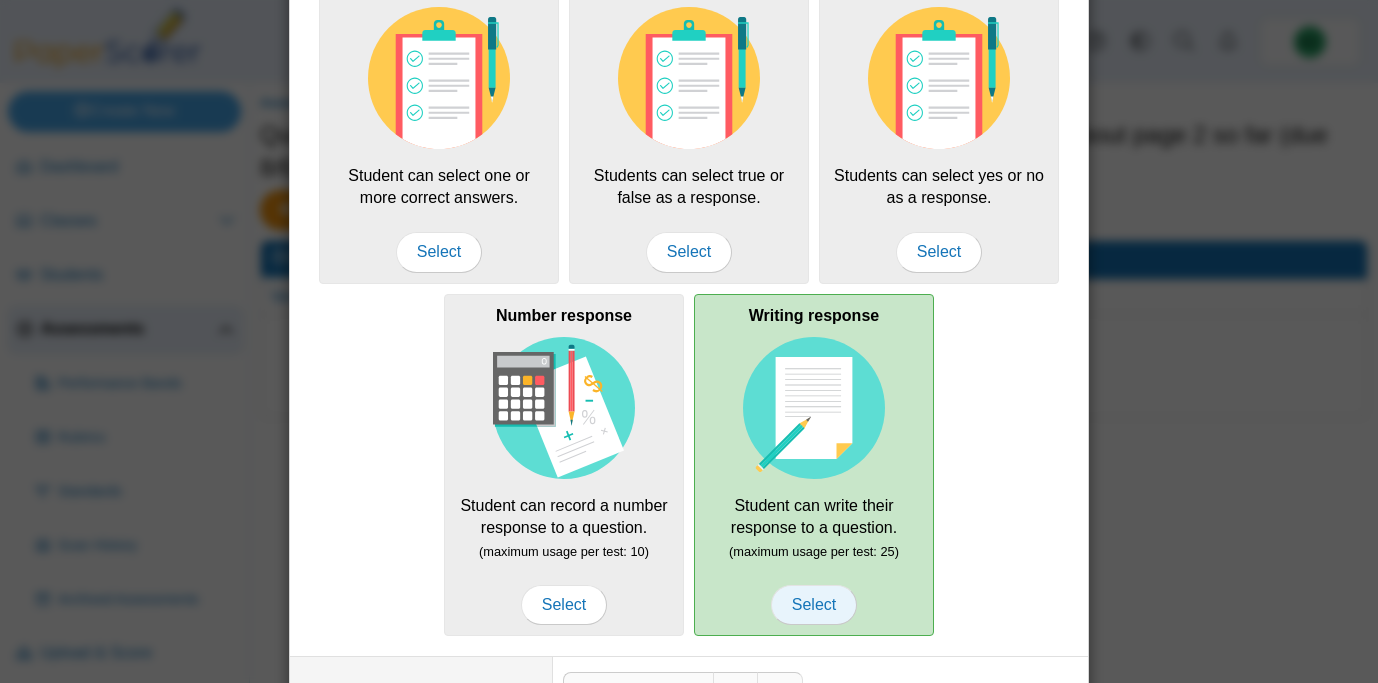 click on "Select" at bounding box center (814, 605) 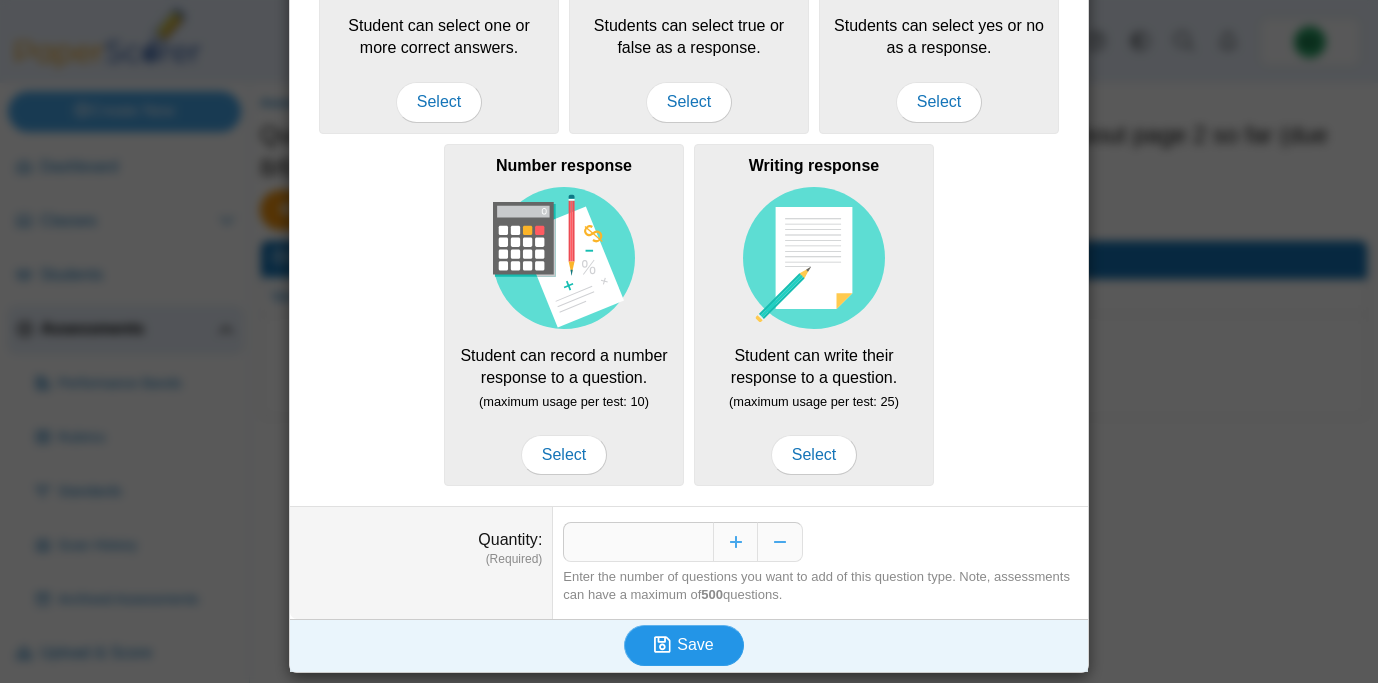click at bounding box center (665, 645) 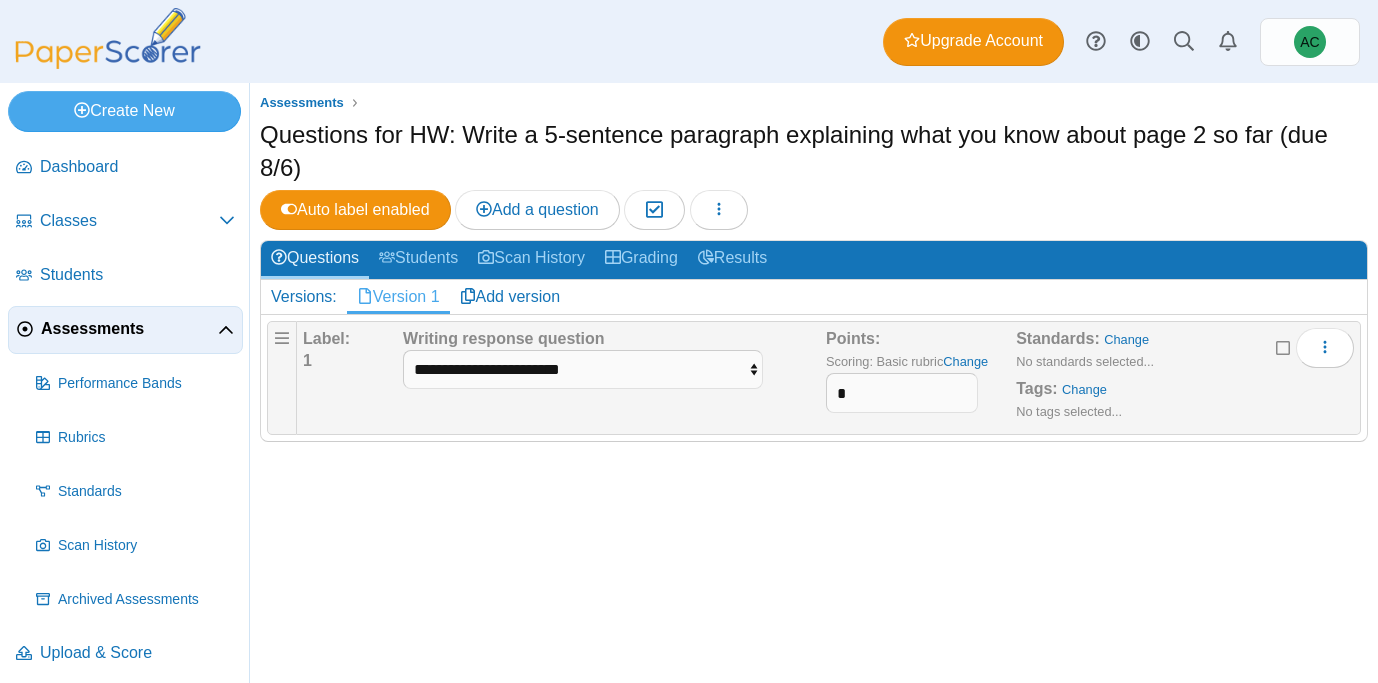 scroll, scrollTop: 0, scrollLeft: 0, axis: both 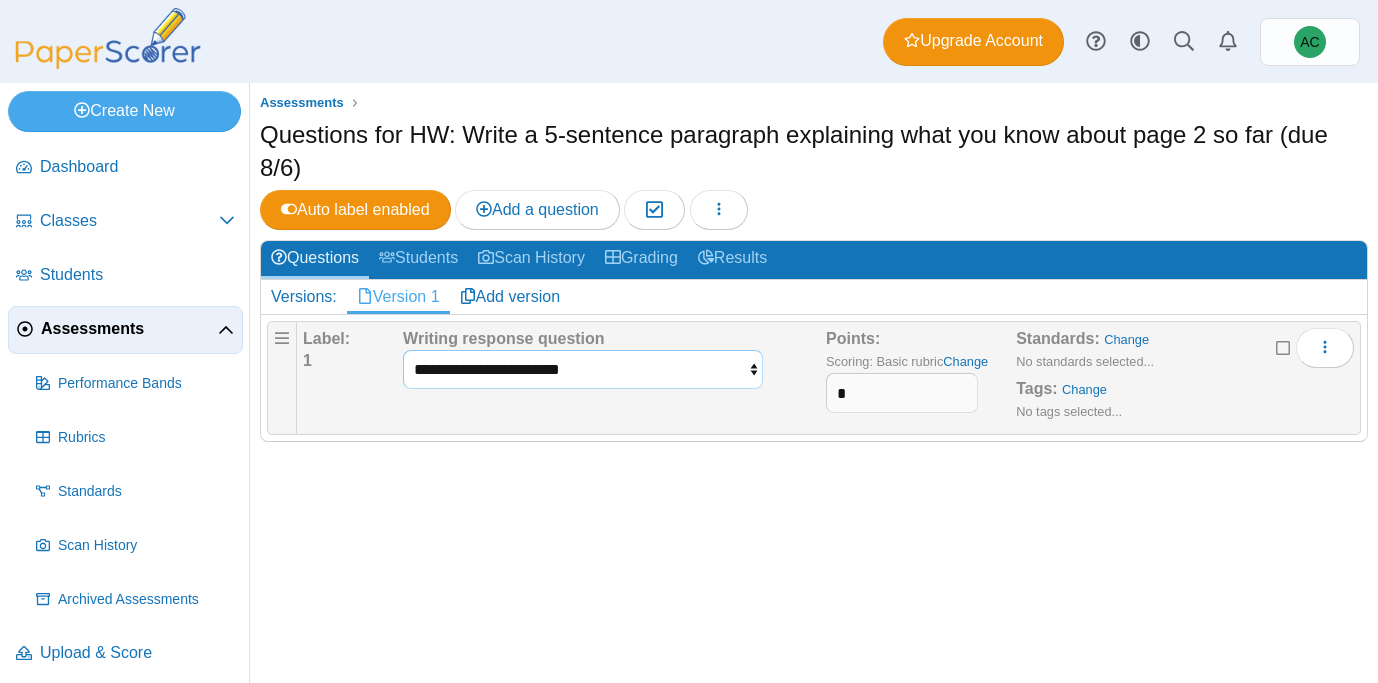 click on "**********" at bounding box center [583, 369] 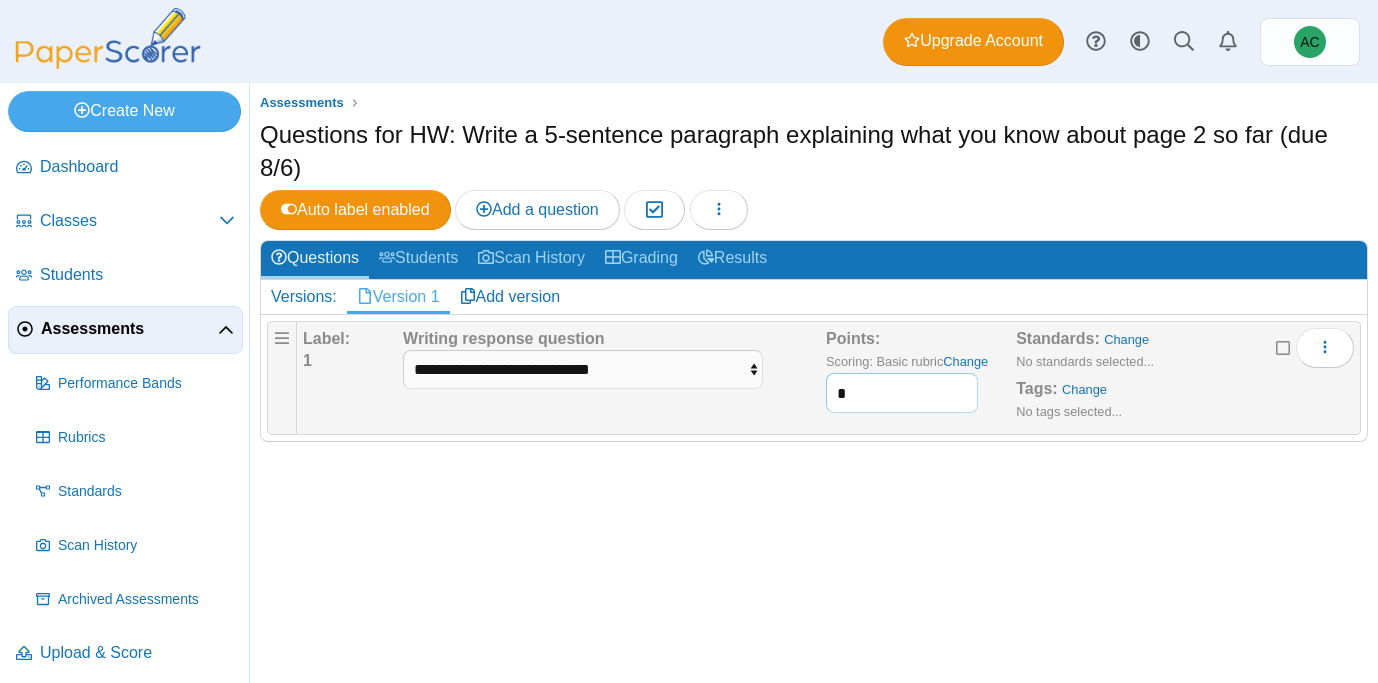 click on "*" at bounding box center (902, 393) 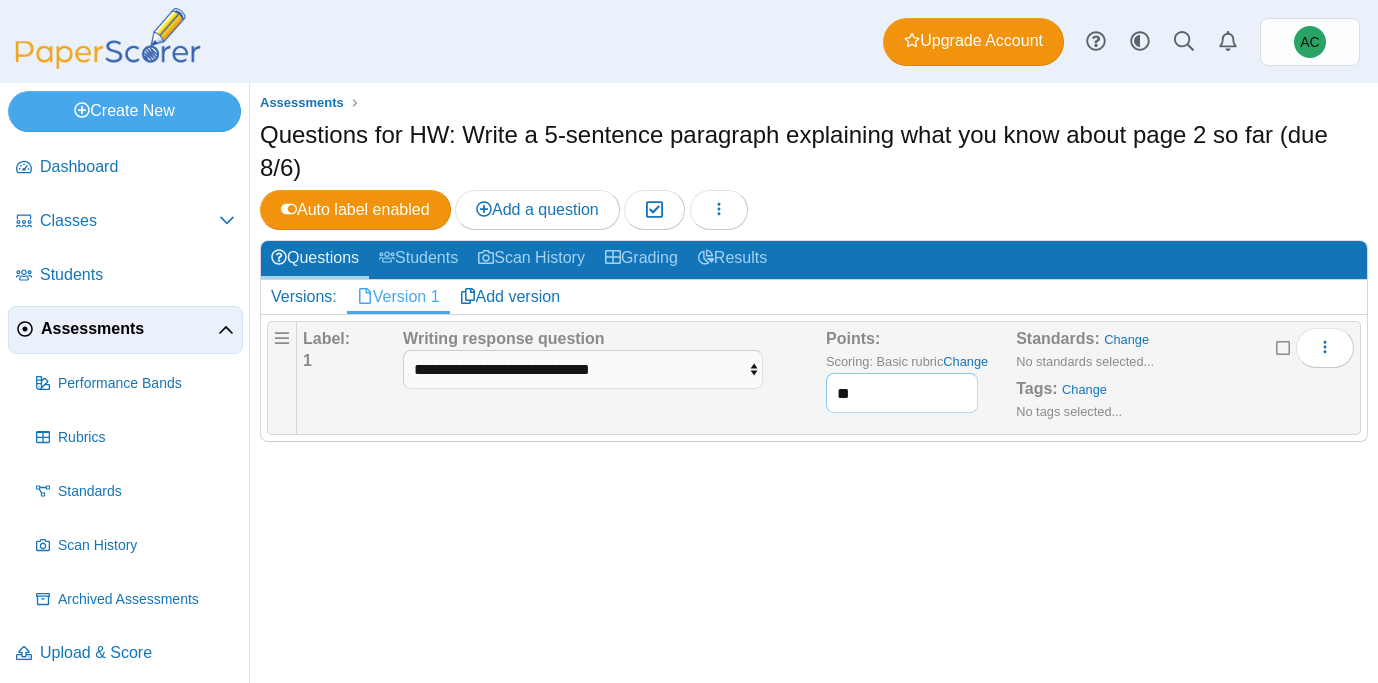 type on "**" 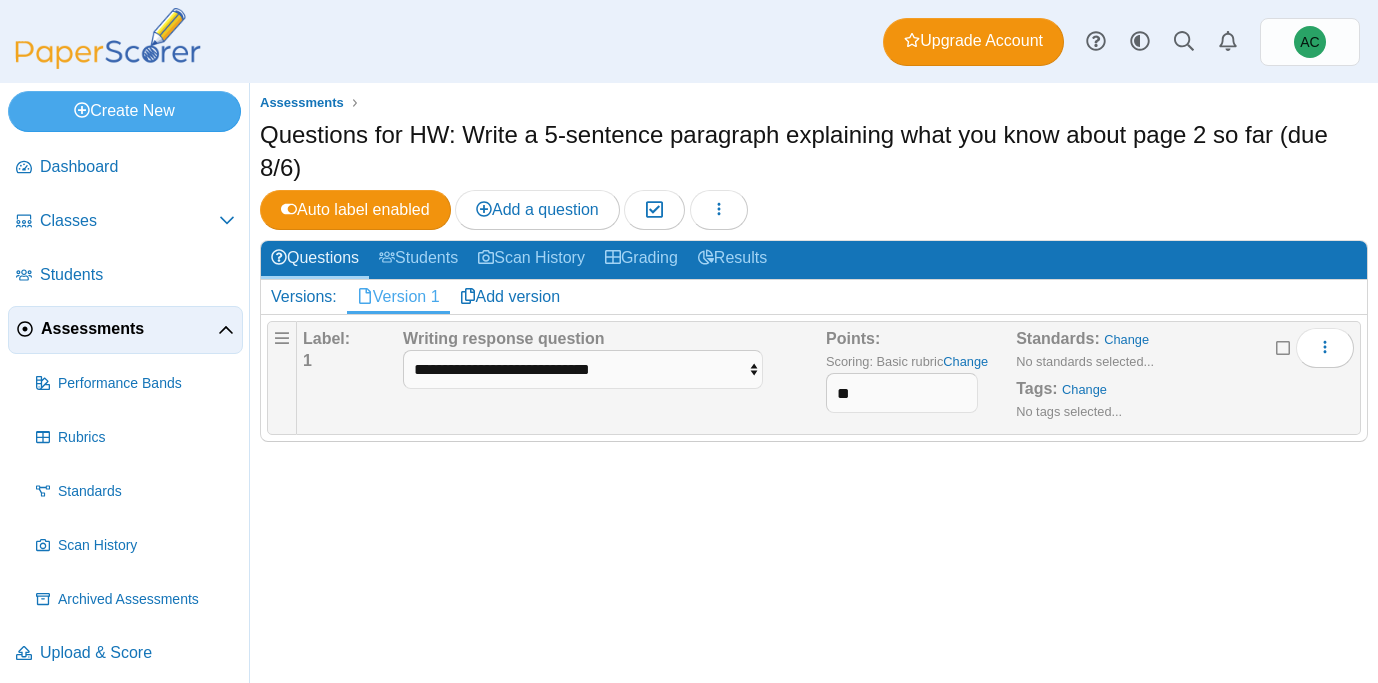 click on "Assessments
Questions for HW: Write a 5-sentence paragraph explaining what you know about page 2 so far (due 8/6)
Auto label enabled
Add a question" at bounding box center [814, 383] 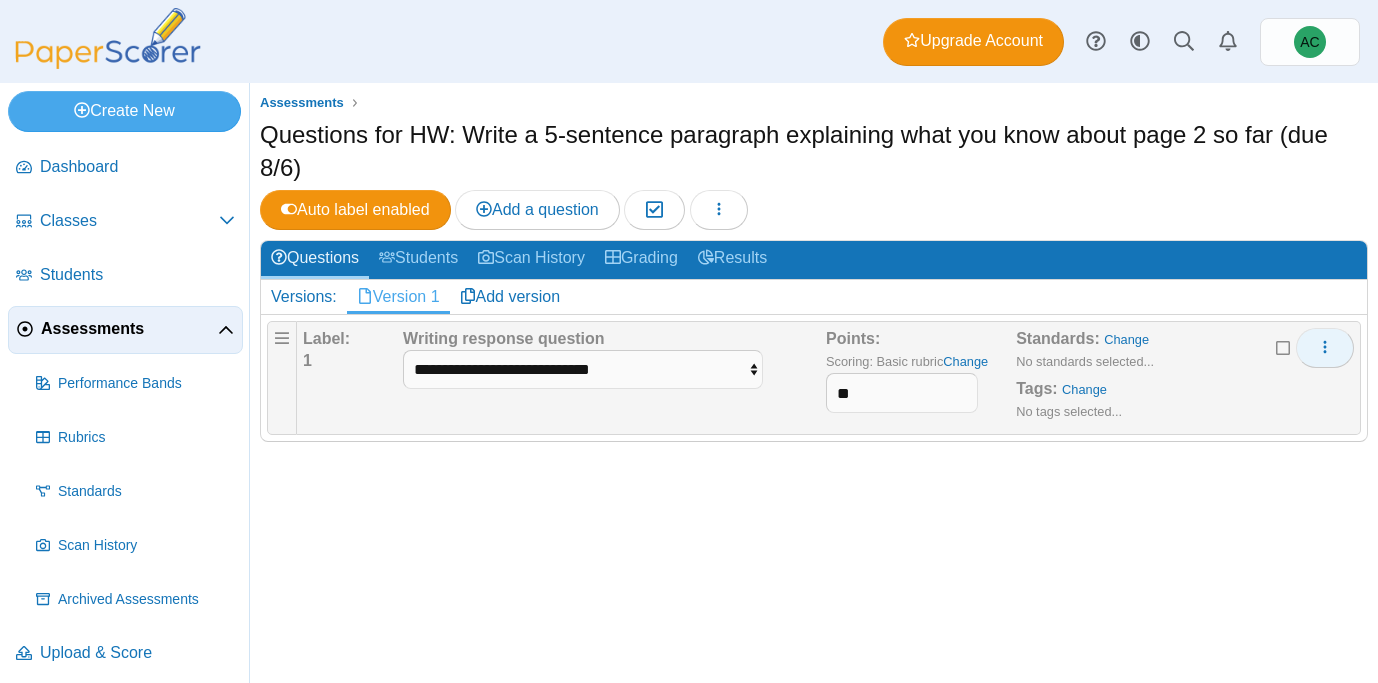 click at bounding box center [1325, 348] 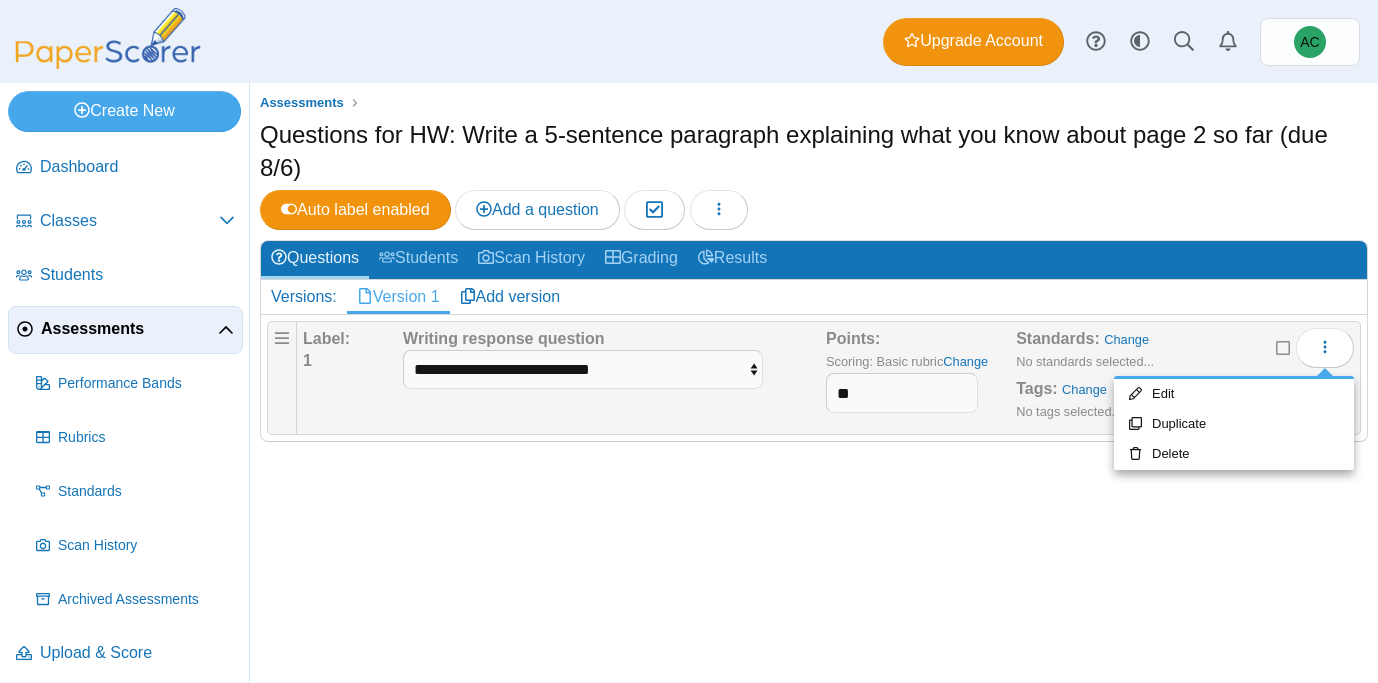 click on "Assessments
Questions for HW: Write a 5-sentence paragraph explaining what you know about page 2 so far (due 8/6)
Auto label enabled
Add a question" at bounding box center [814, 383] 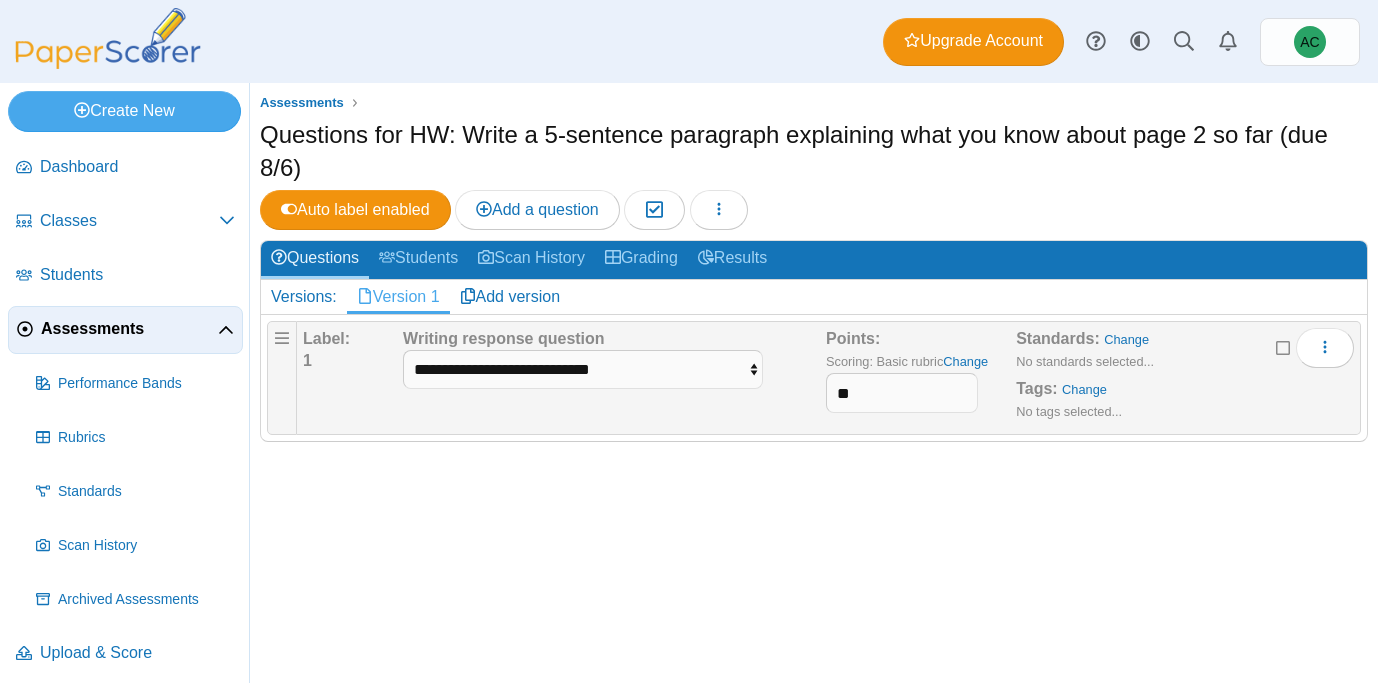 click on "Assessments" at bounding box center [129, 329] 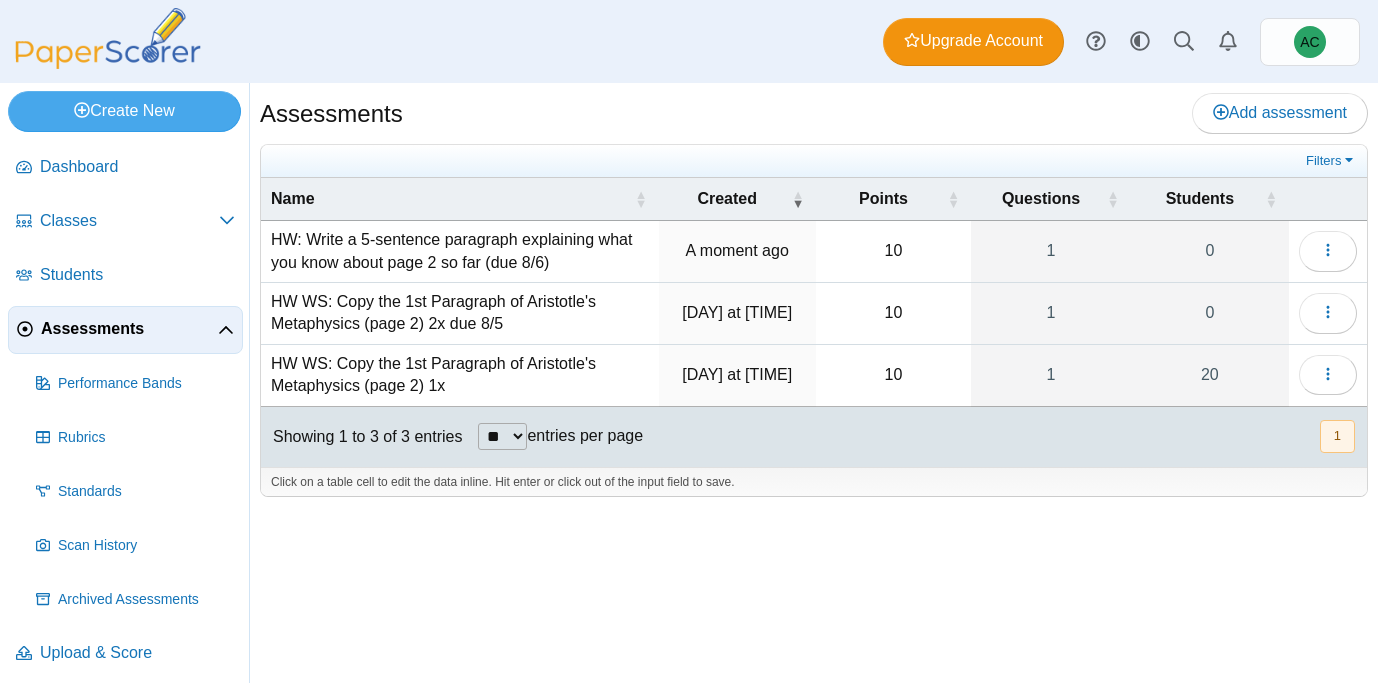 scroll, scrollTop: 0, scrollLeft: 0, axis: both 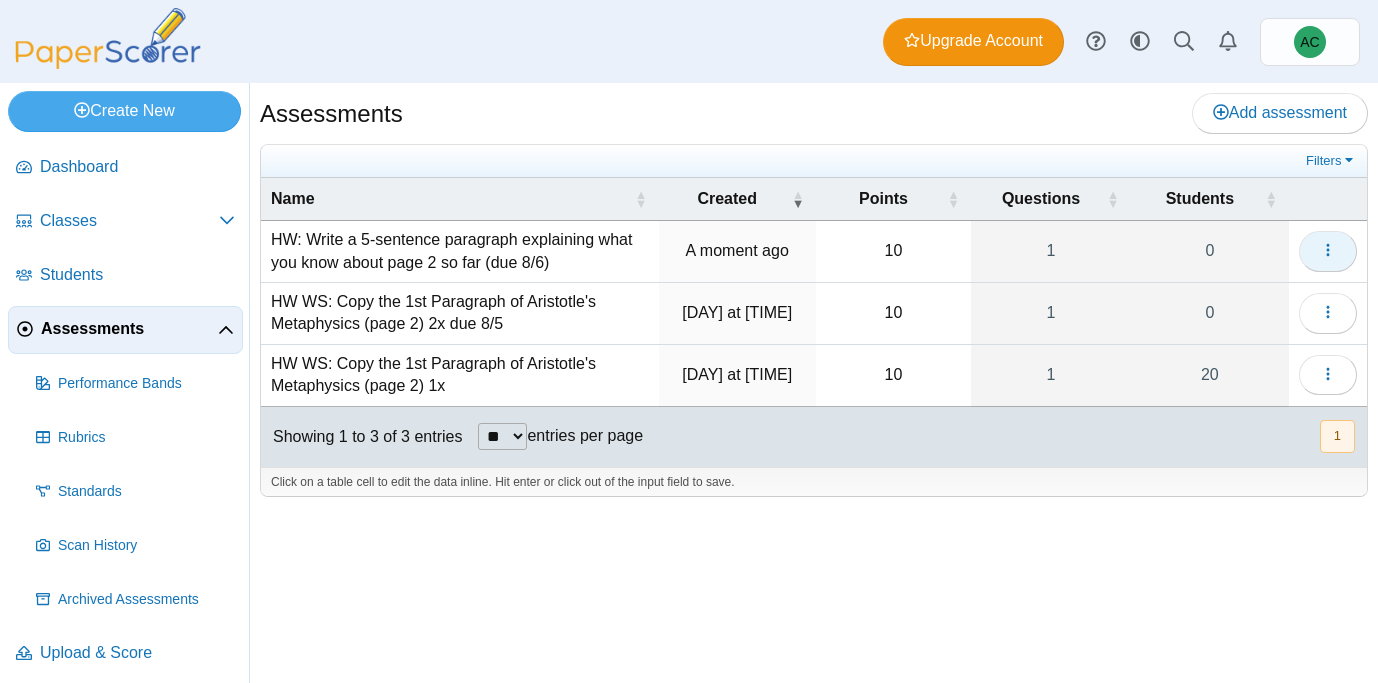 click at bounding box center [1328, 251] 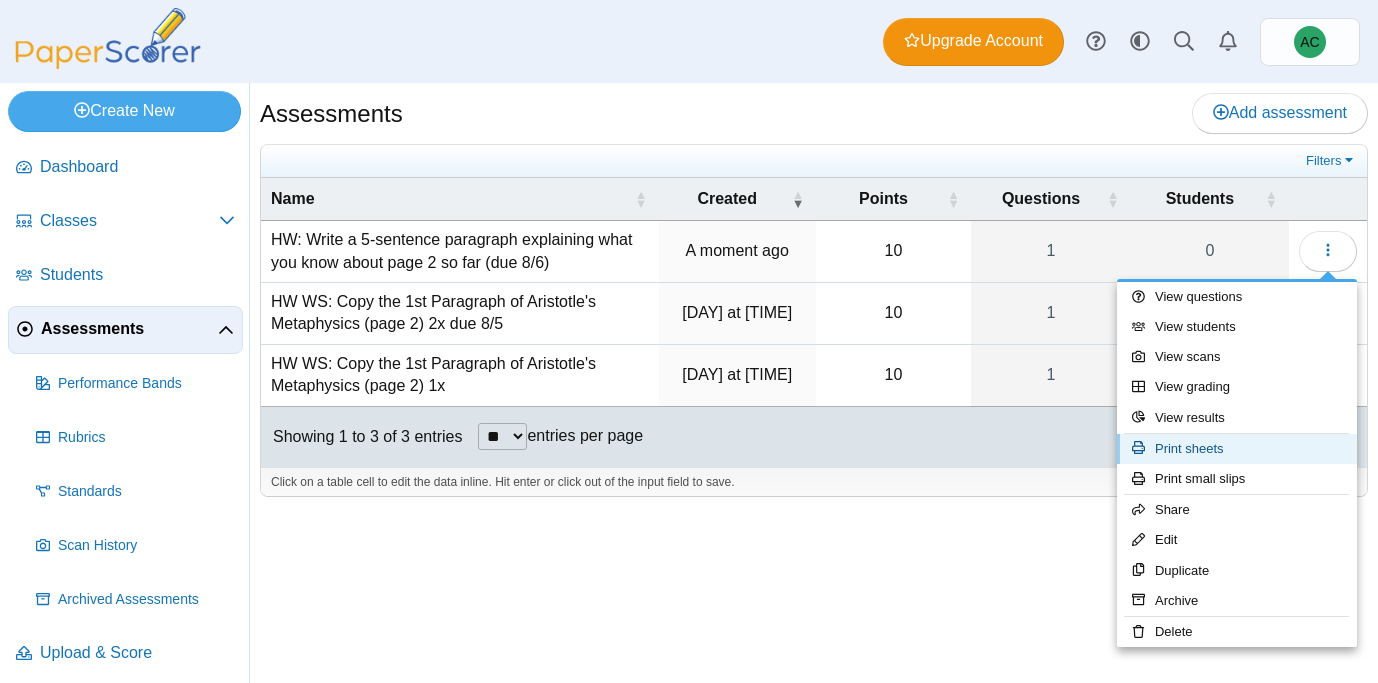click on "Print sheets" at bounding box center [1237, 449] 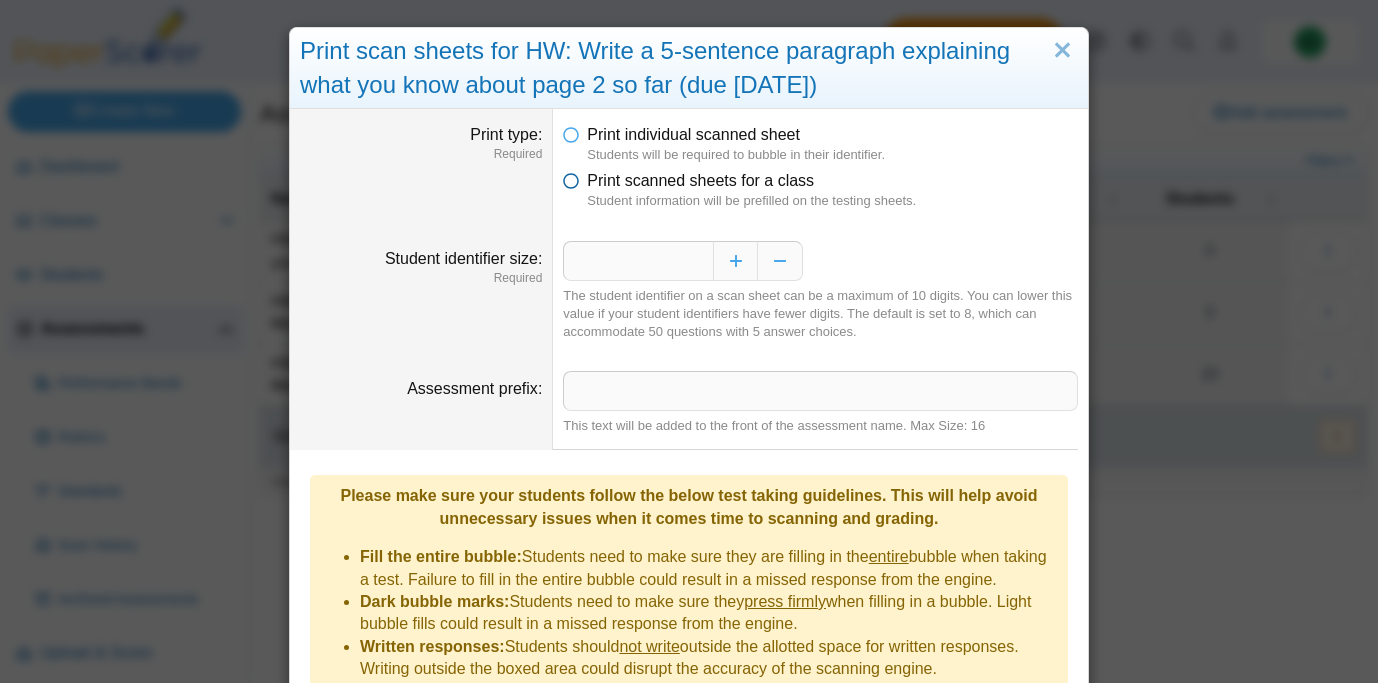 click on "Print scanned sheets for a class" at bounding box center [700, 180] 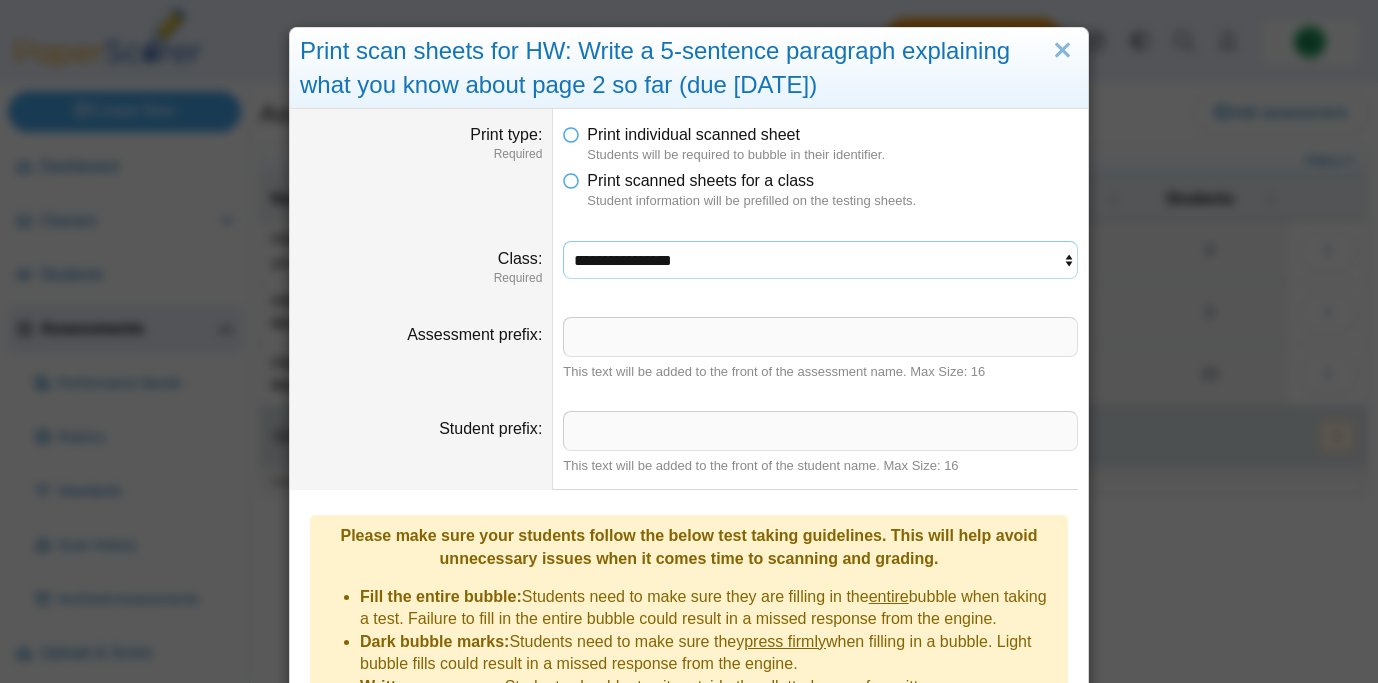 click on "**********" at bounding box center [820, 260] 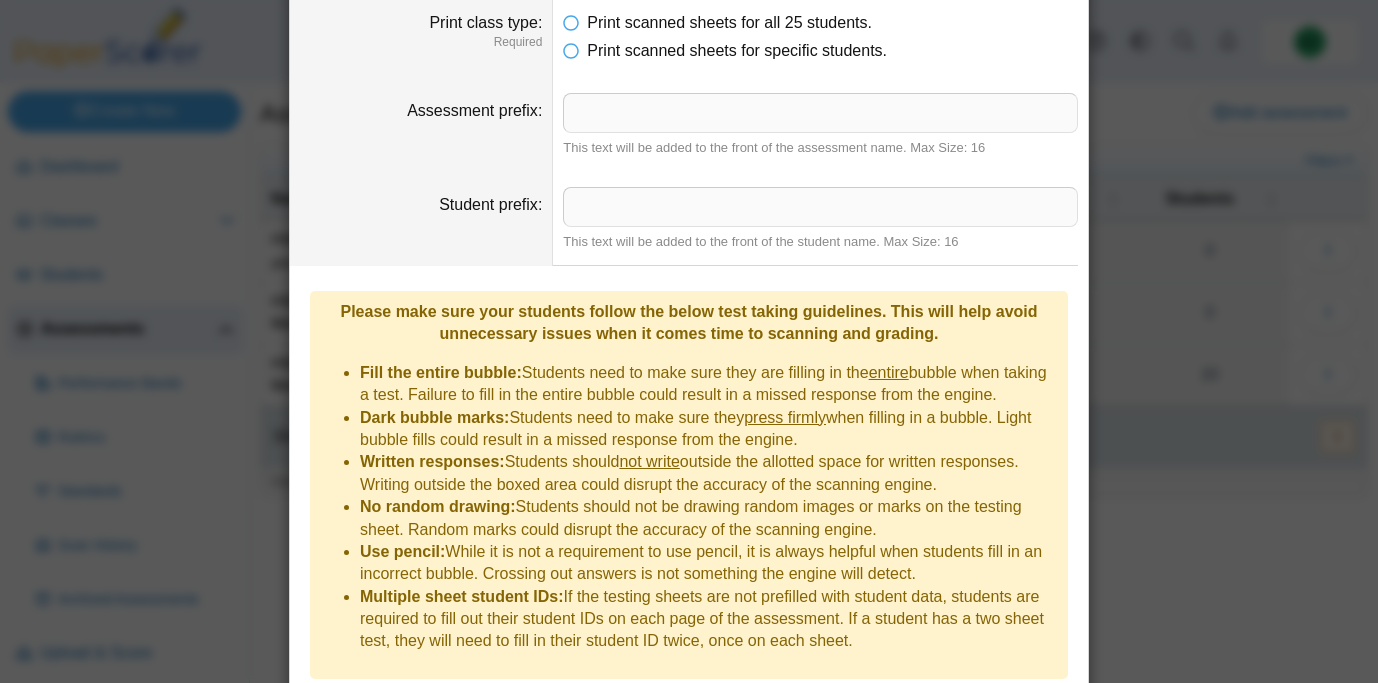scroll, scrollTop: 361, scrollLeft: 0, axis: vertical 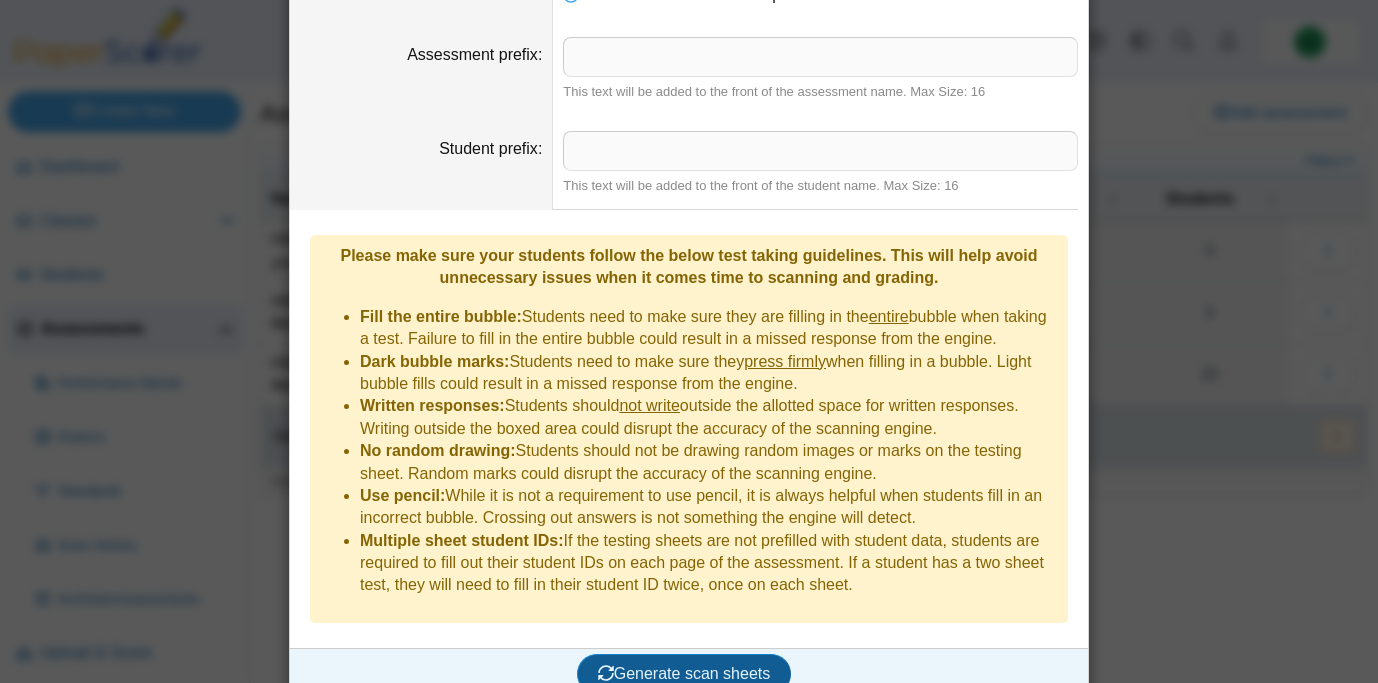 click on "Generate scan sheets" at bounding box center [684, 674] 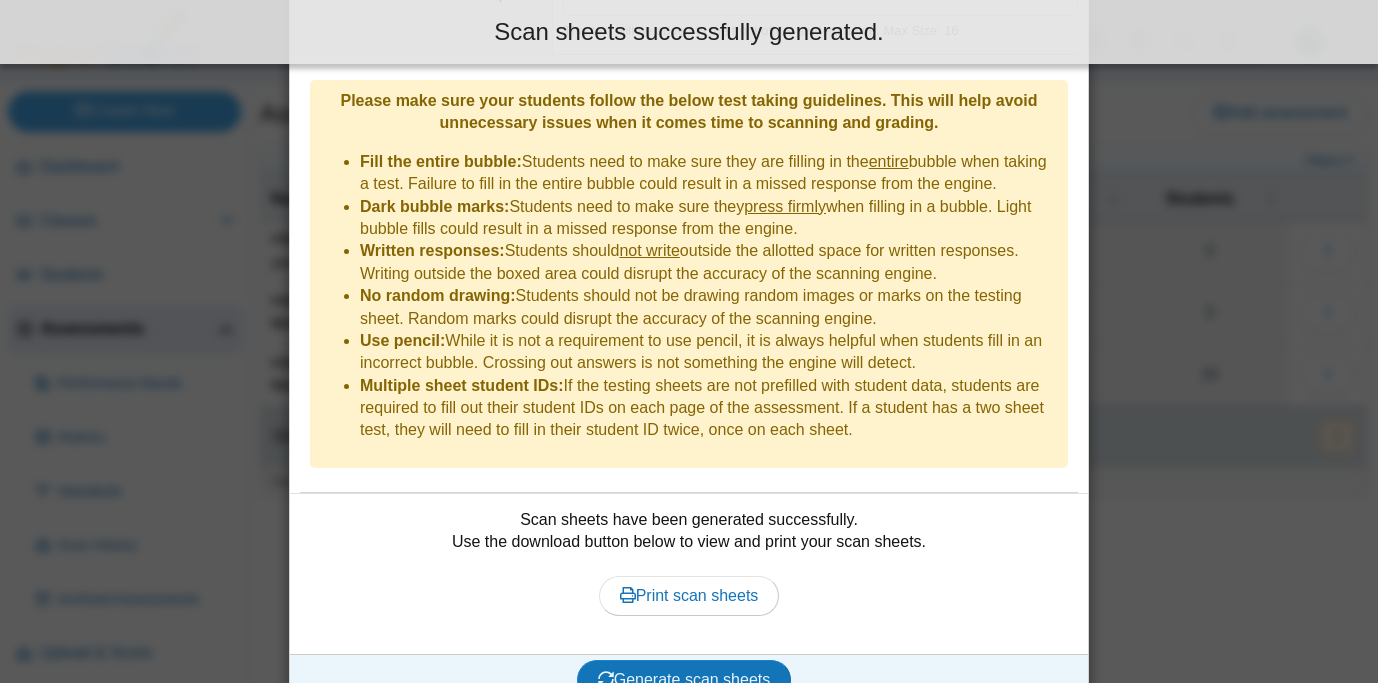 scroll, scrollTop: 521, scrollLeft: 0, axis: vertical 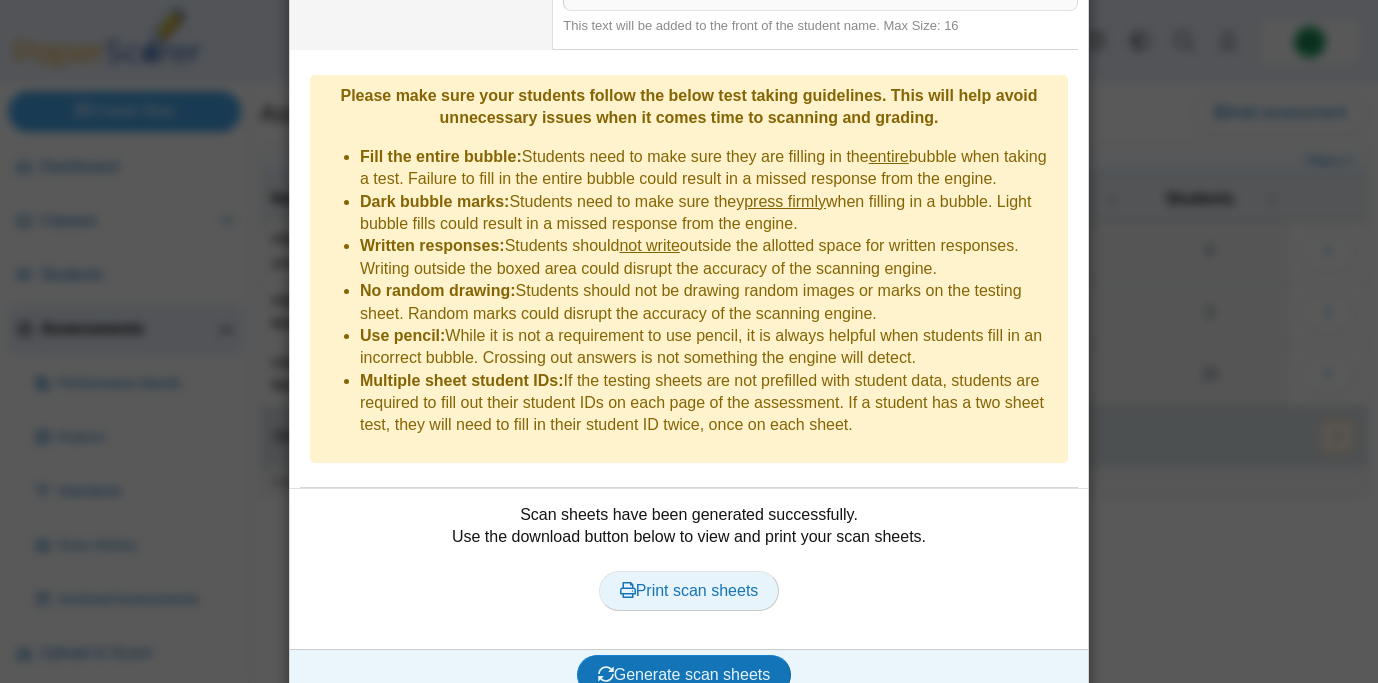 click on "Print scan sheets" at bounding box center (689, 591) 